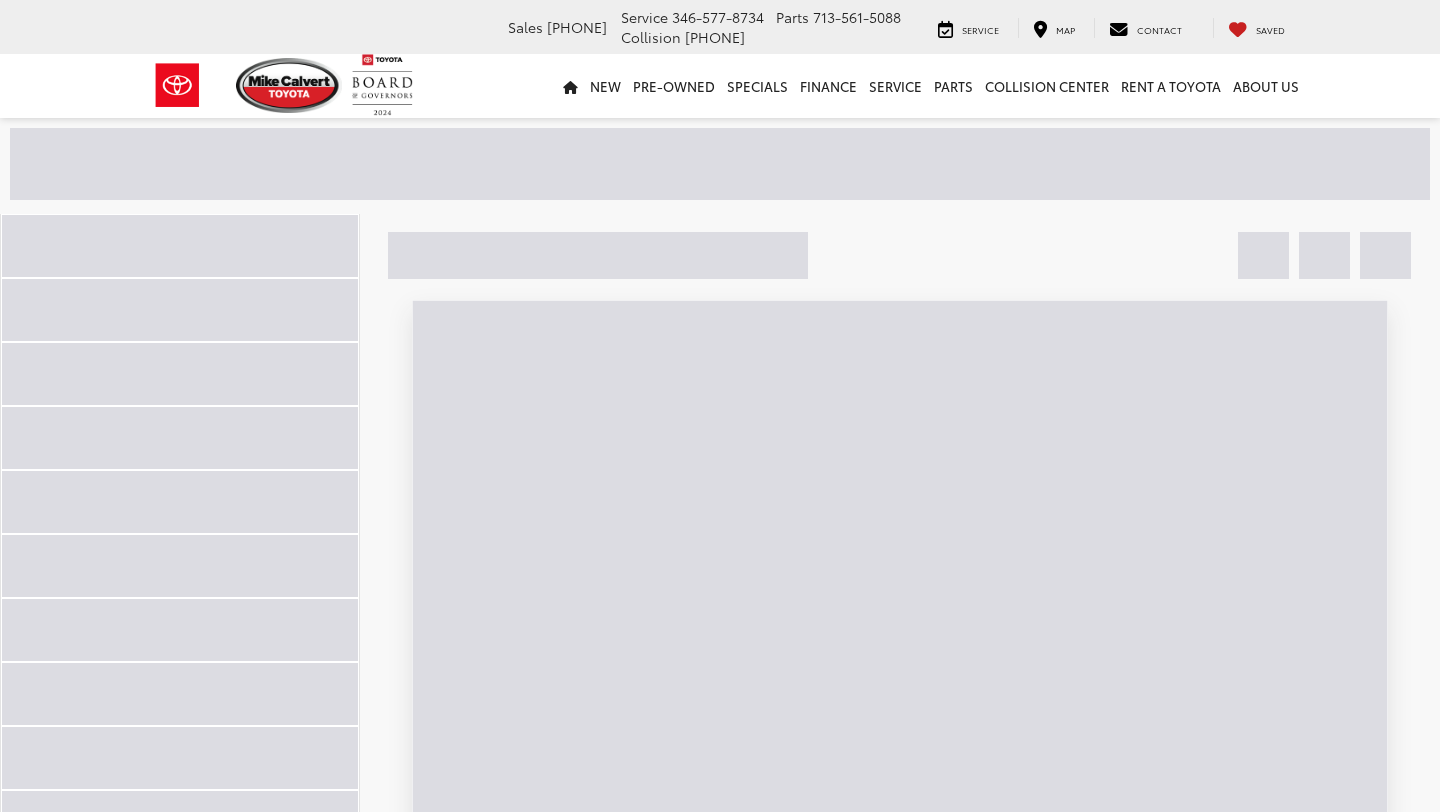 scroll, scrollTop: 0, scrollLeft: 0, axis: both 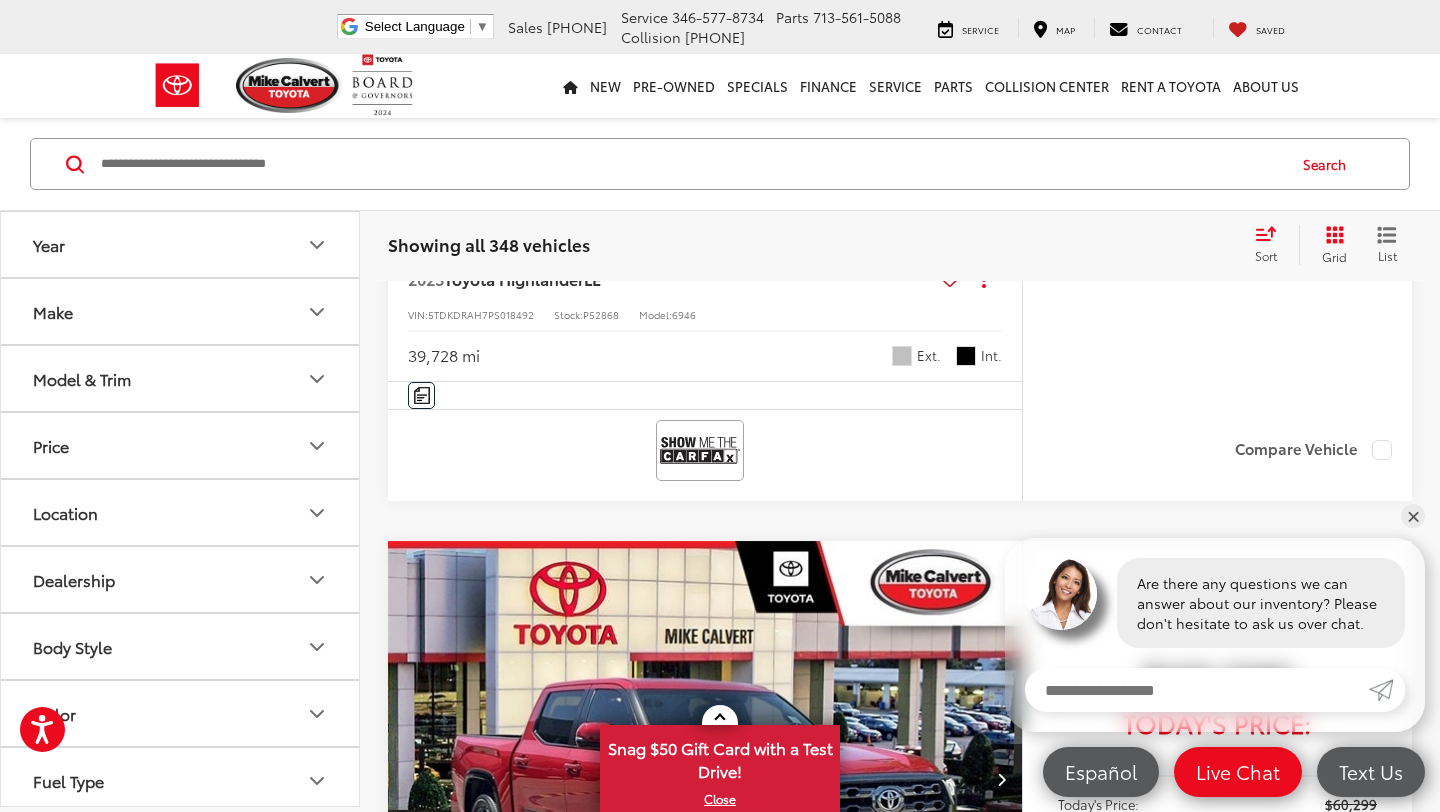 click 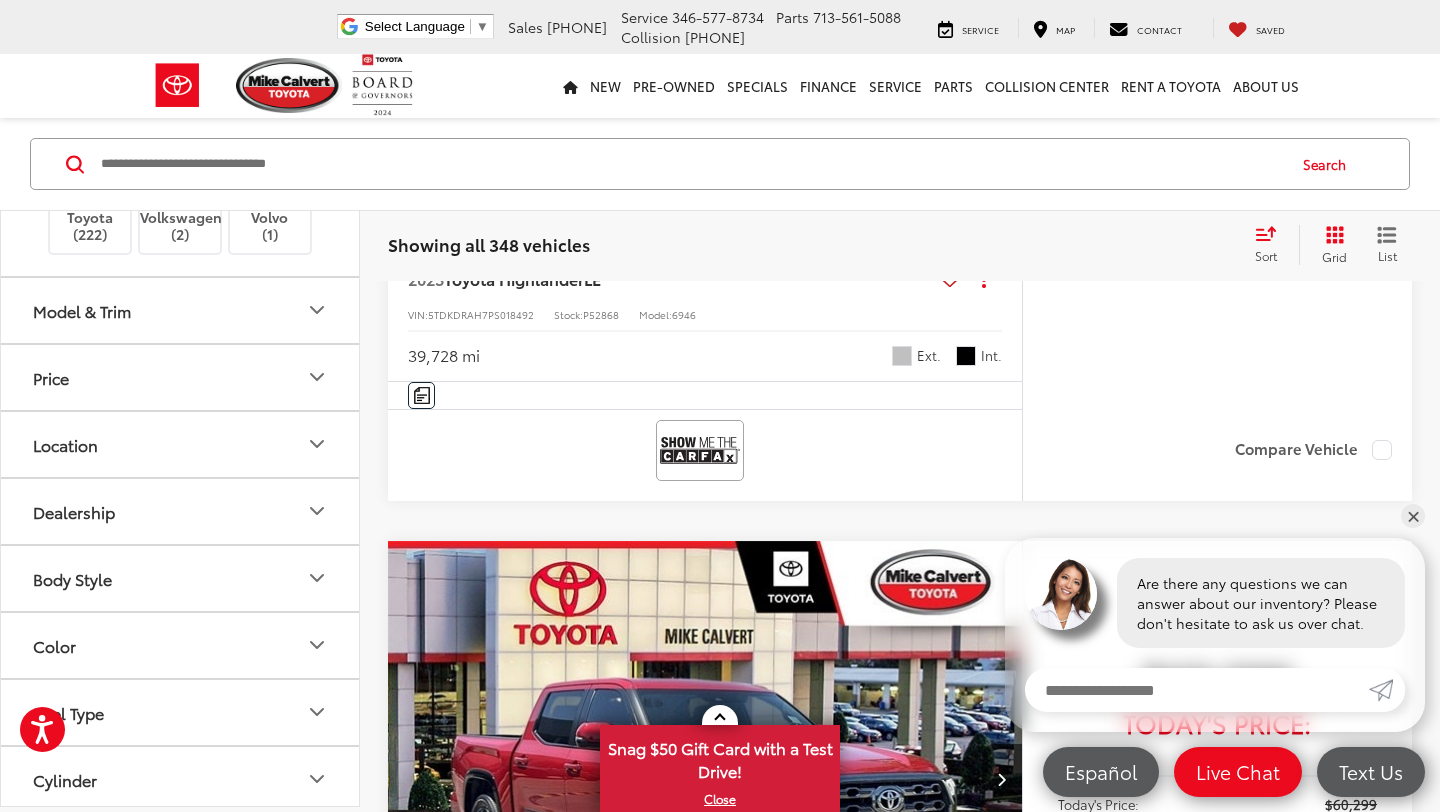 scroll, scrollTop: 673, scrollLeft: 0, axis: vertical 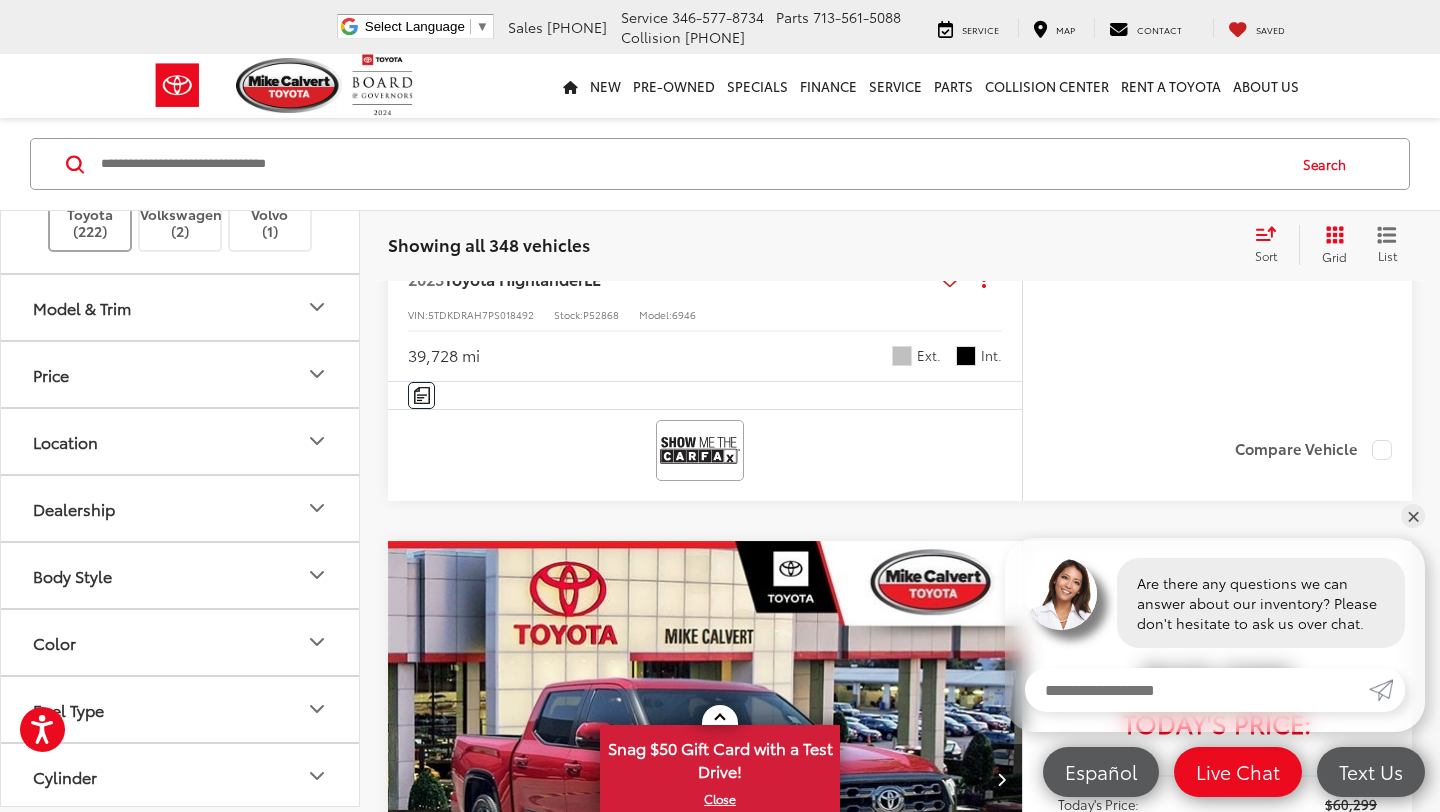 click on "Toyota   (222)" at bounding box center (90, 223) 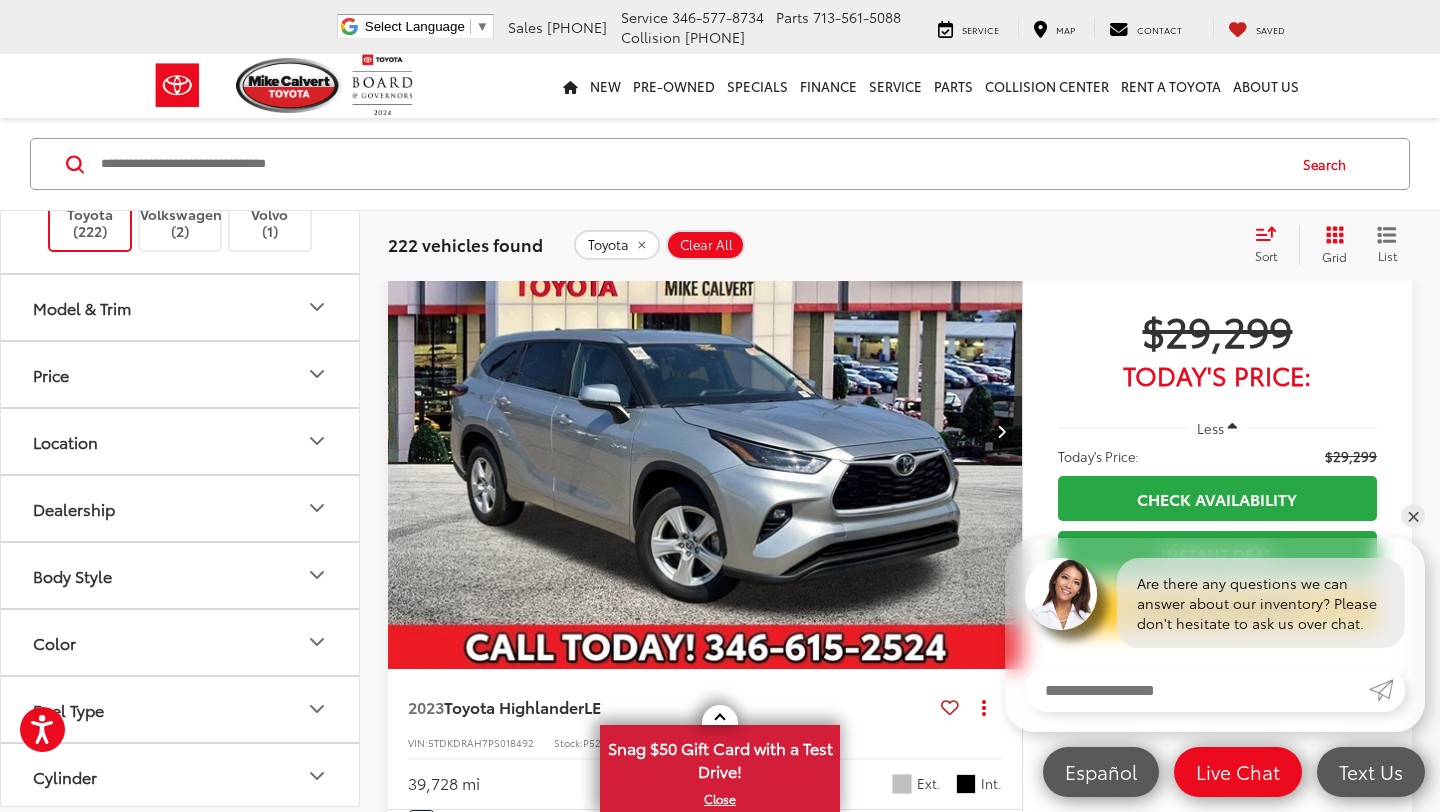 scroll, scrollTop: 76, scrollLeft: 0, axis: vertical 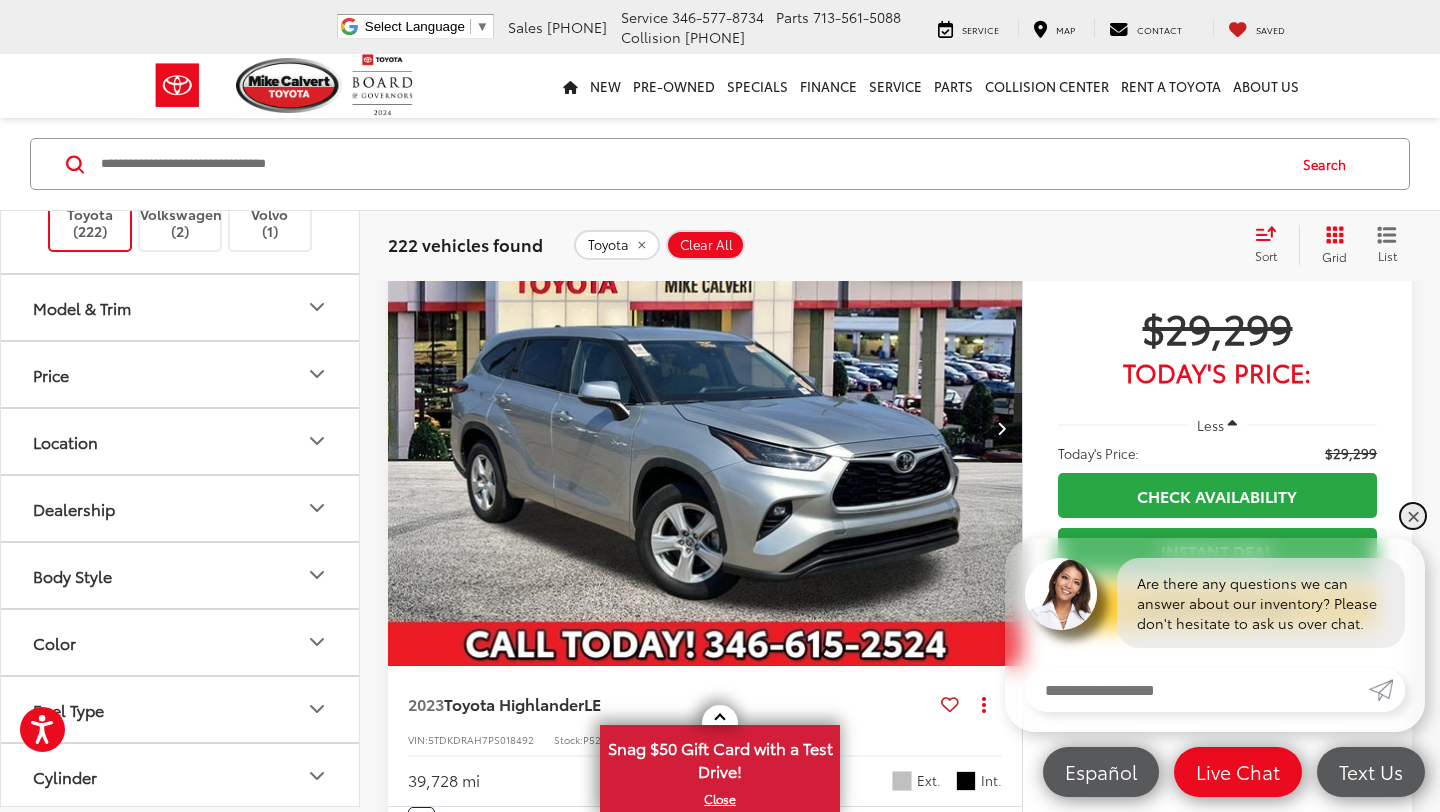 click on "✕" at bounding box center [1413, 516] 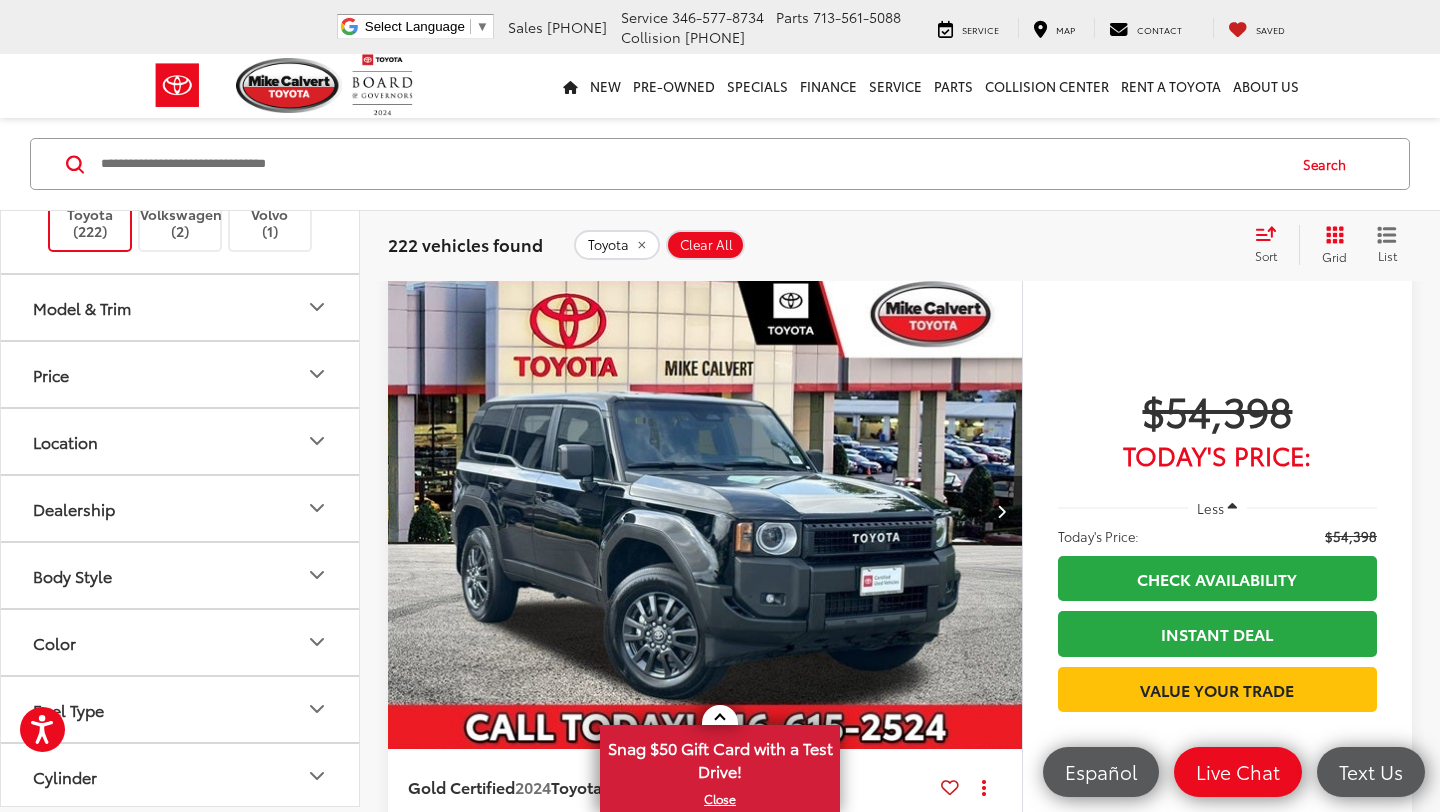 scroll, scrollTop: 2351, scrollLeft: 0, axis: vertical 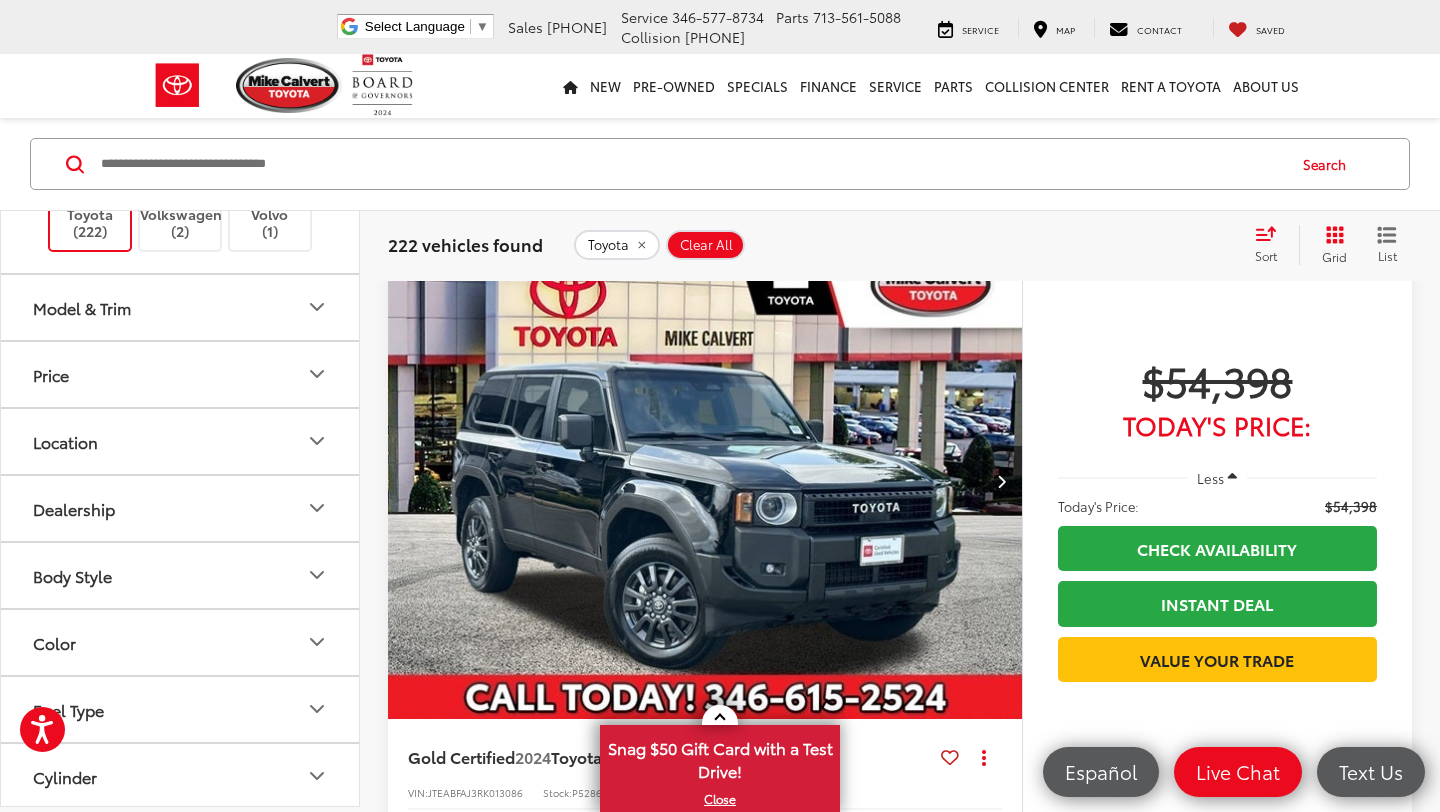 click on "Sort" at bounding box center [1272, 245] 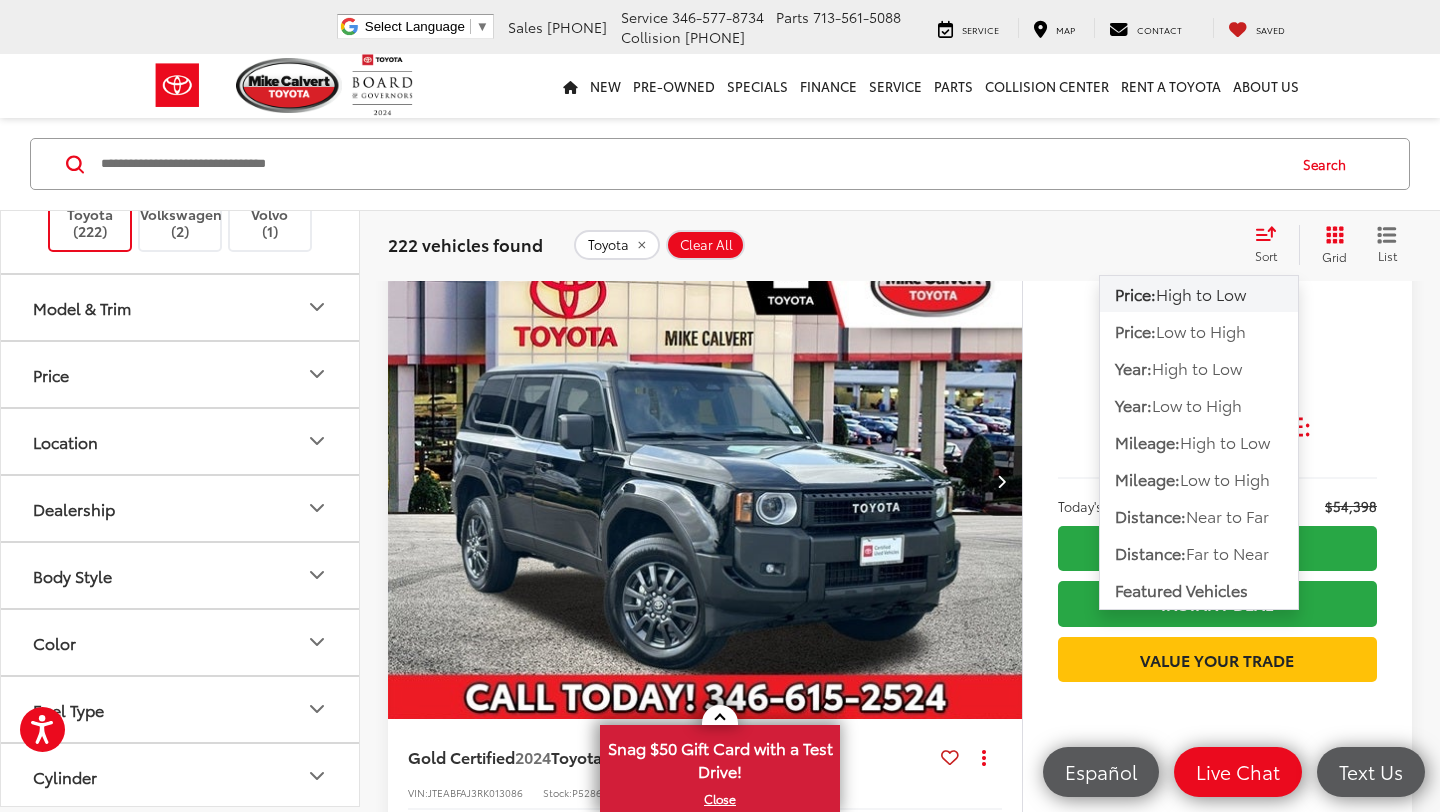 click 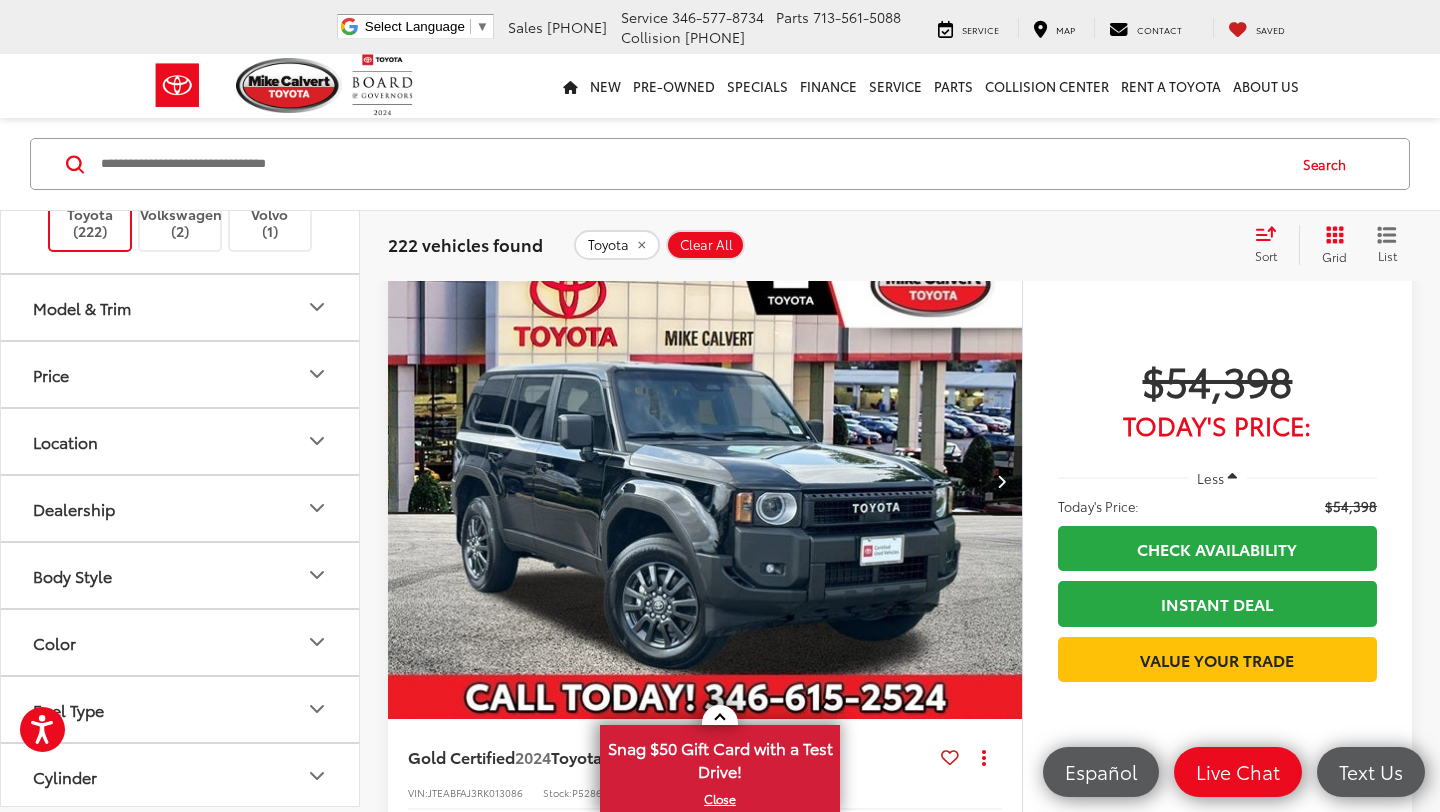click 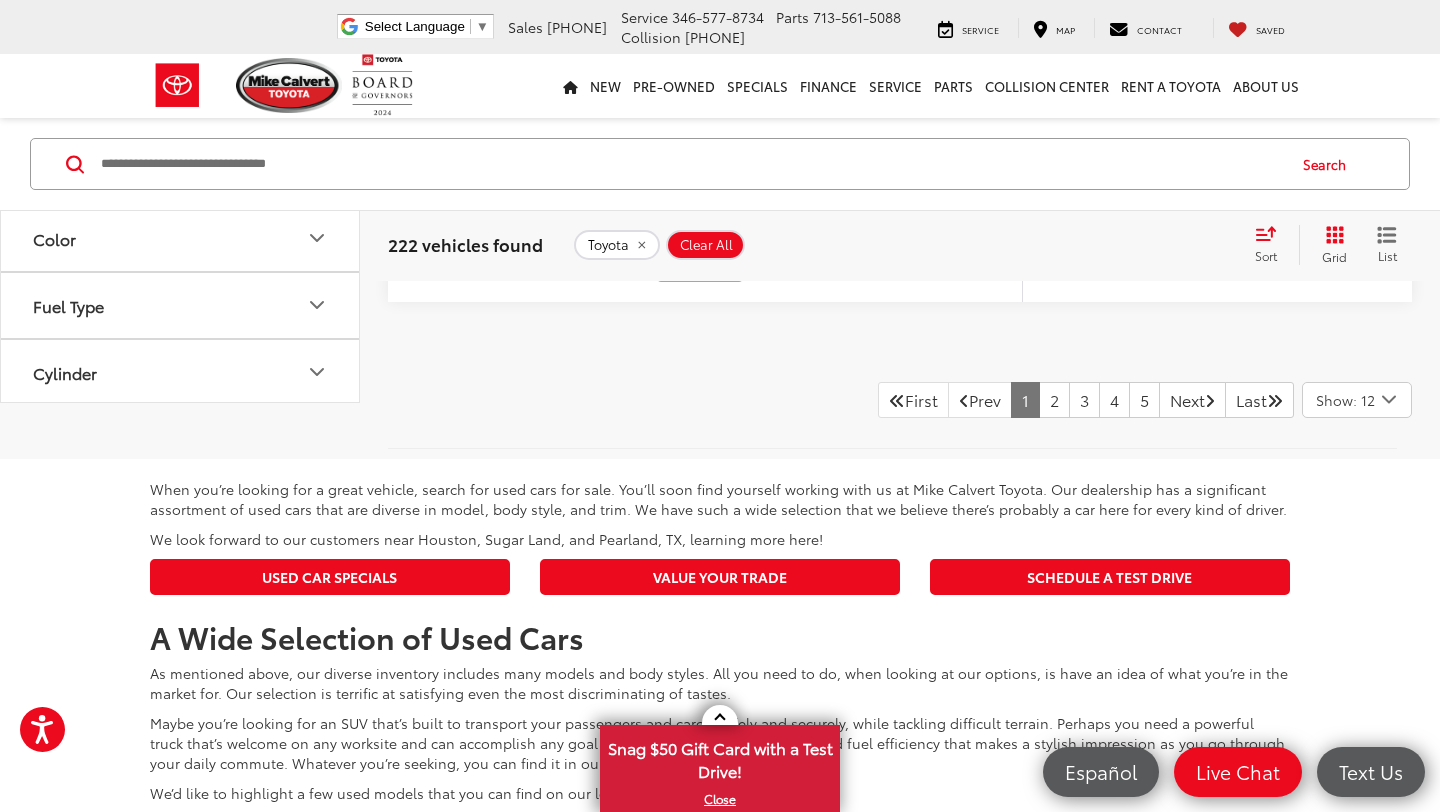 scroll, scrollTop: 9282, scrollLeft: 0, axis: vertical 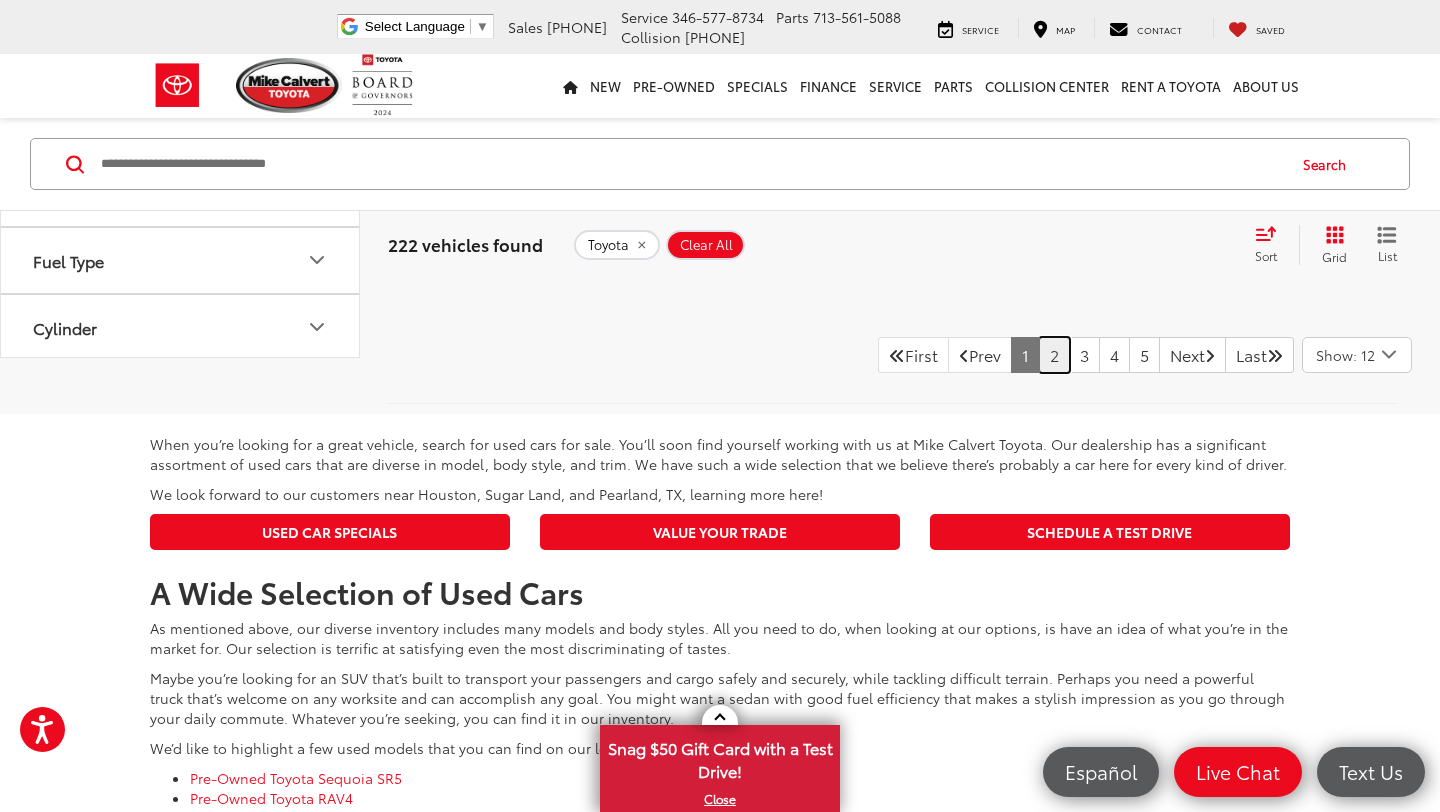 click on "2" at bounding box center (1054, 355) 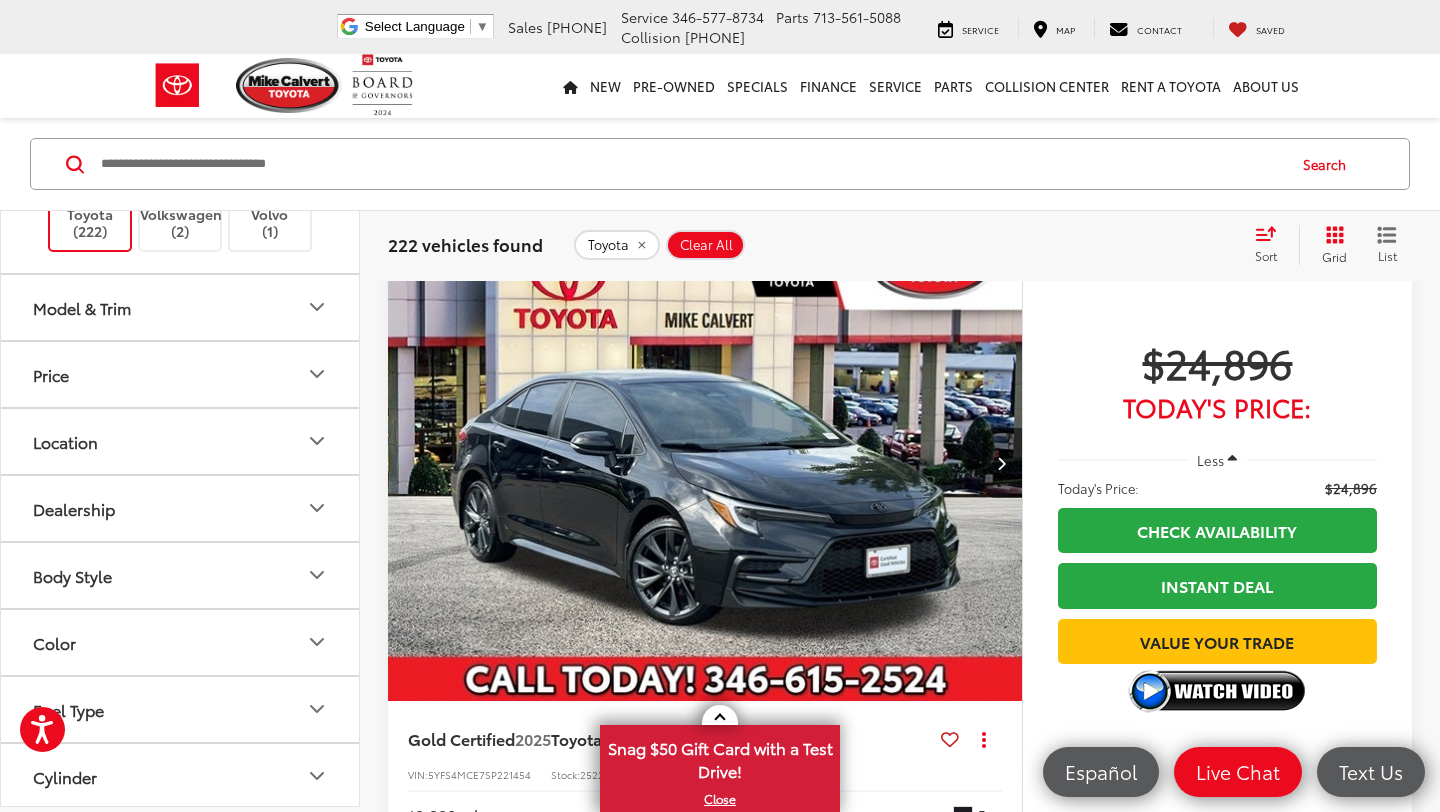 scroll, scrollTop: 1592, scrollLeft: 0, axis: vertical 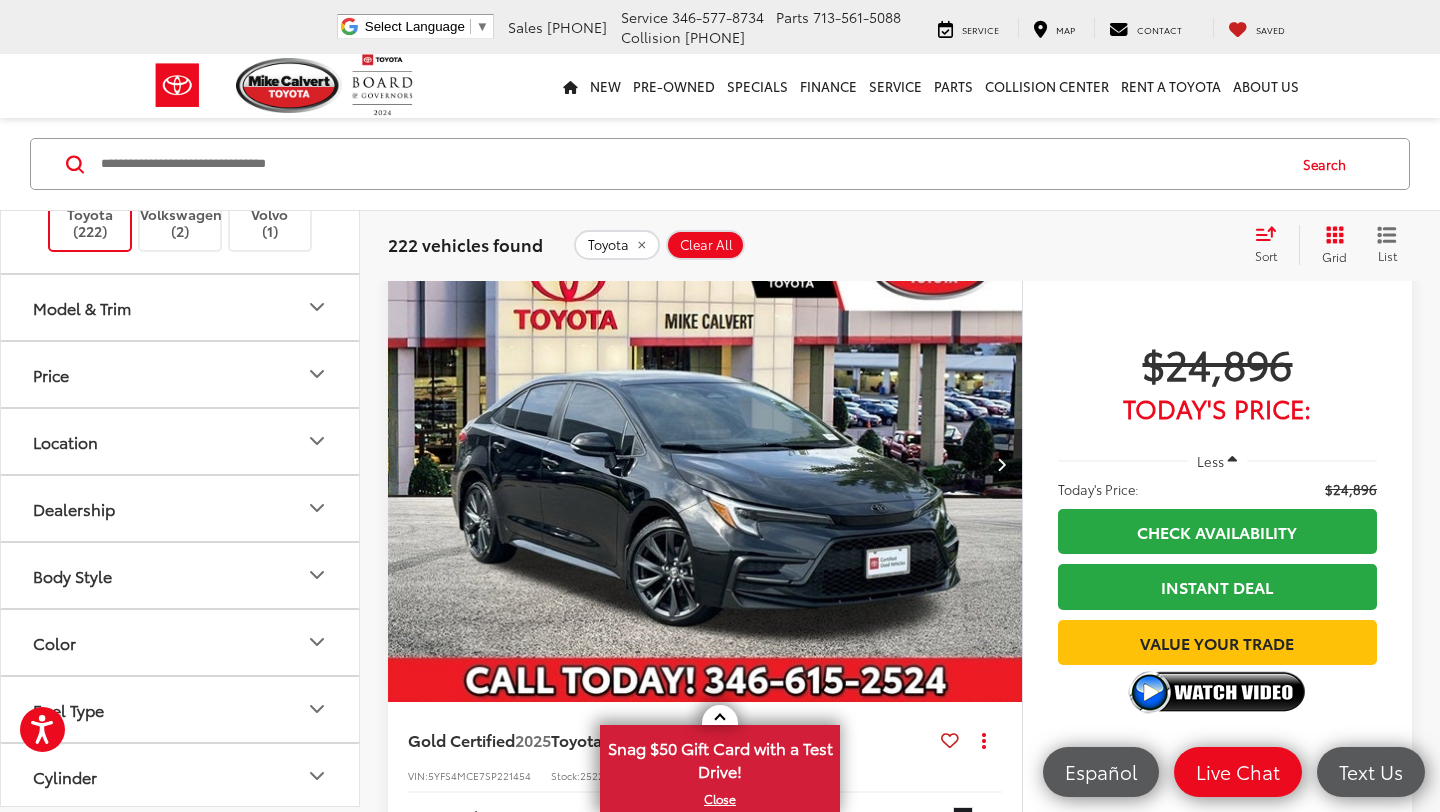 click at bounding box center (1002, 464) 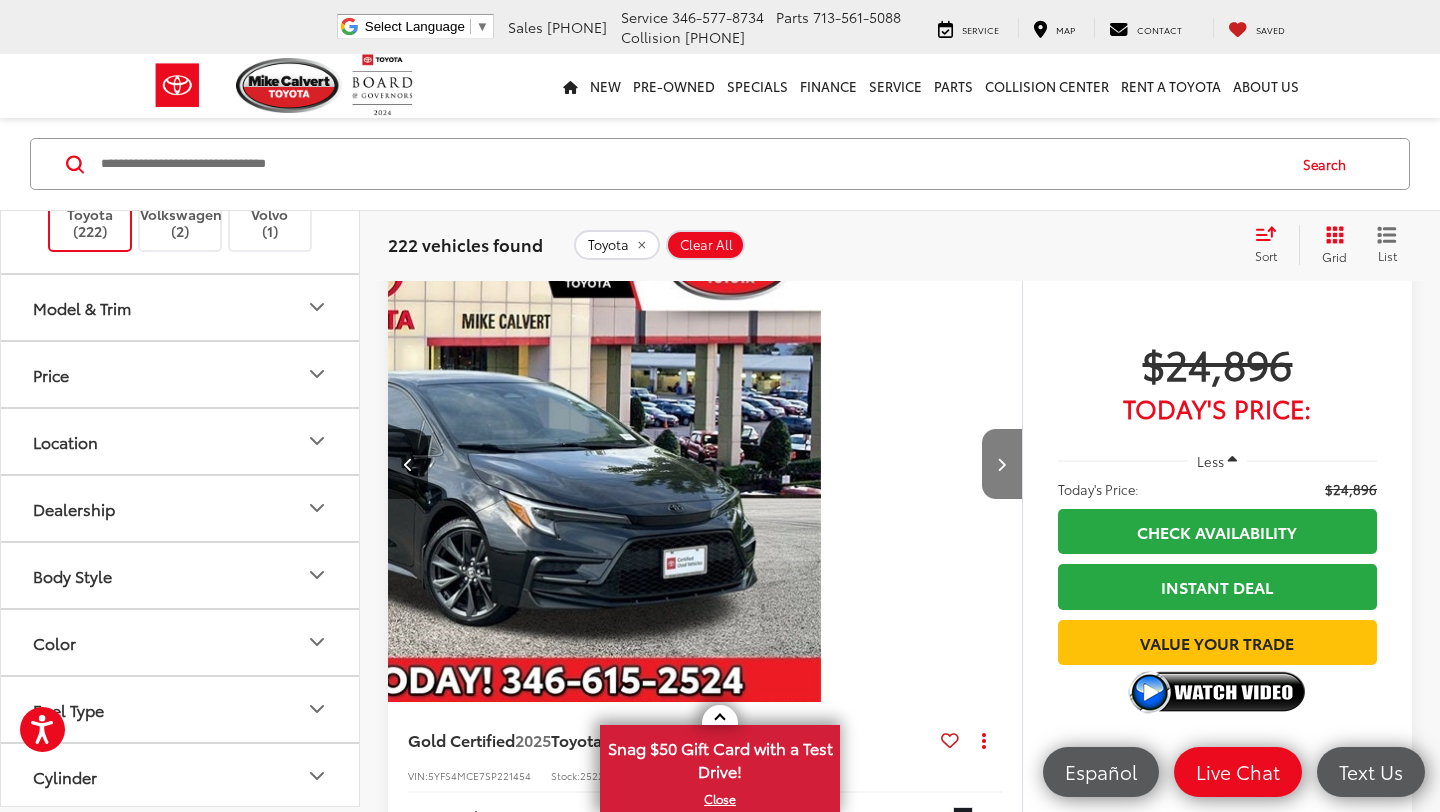 scroll, scrollTop: 0, scrollLeft: 413, axis: horizontal 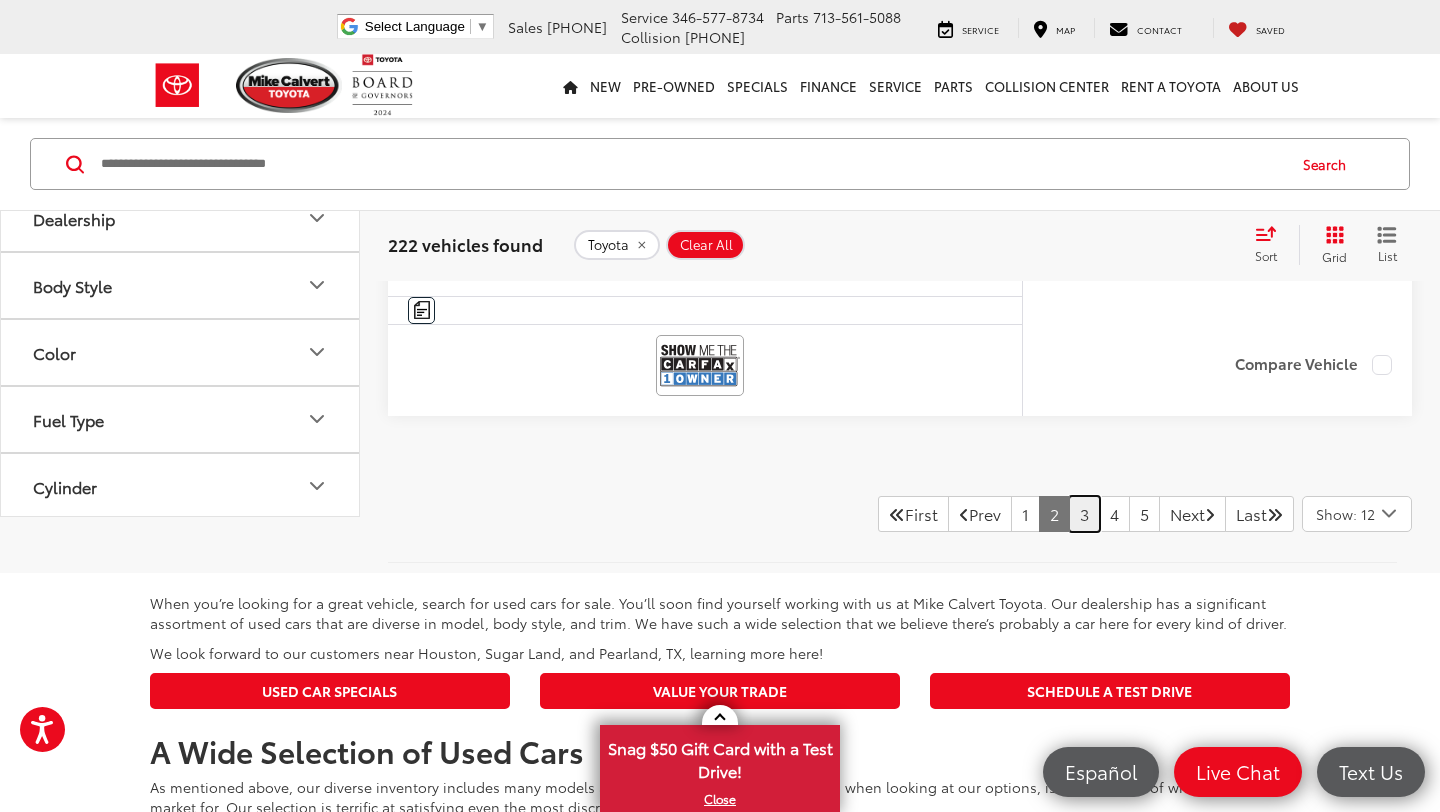 click on "3" at bounding box center [1084, 514] 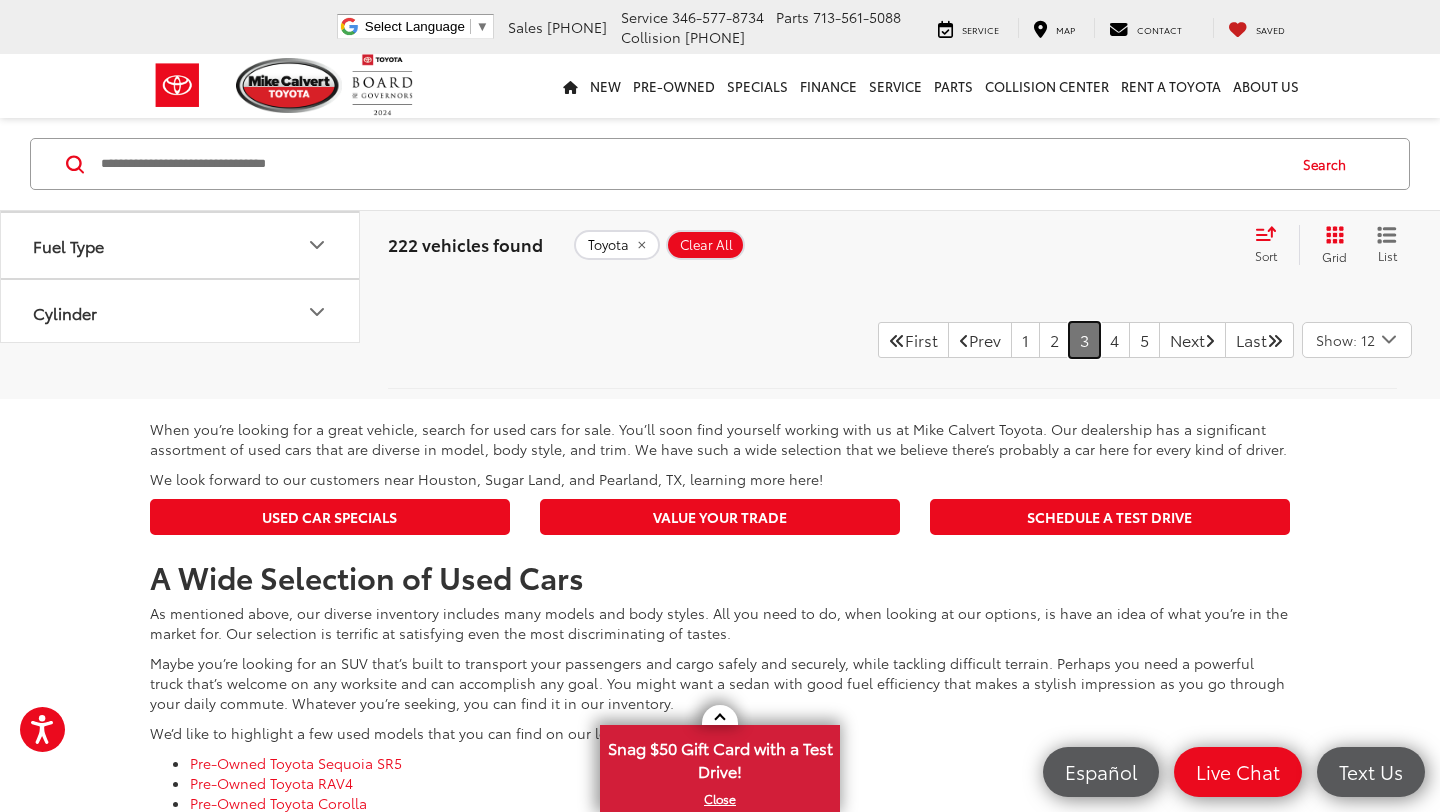 scroll, scrollTop: 9308, scrollLeft: 0, axis: vertical 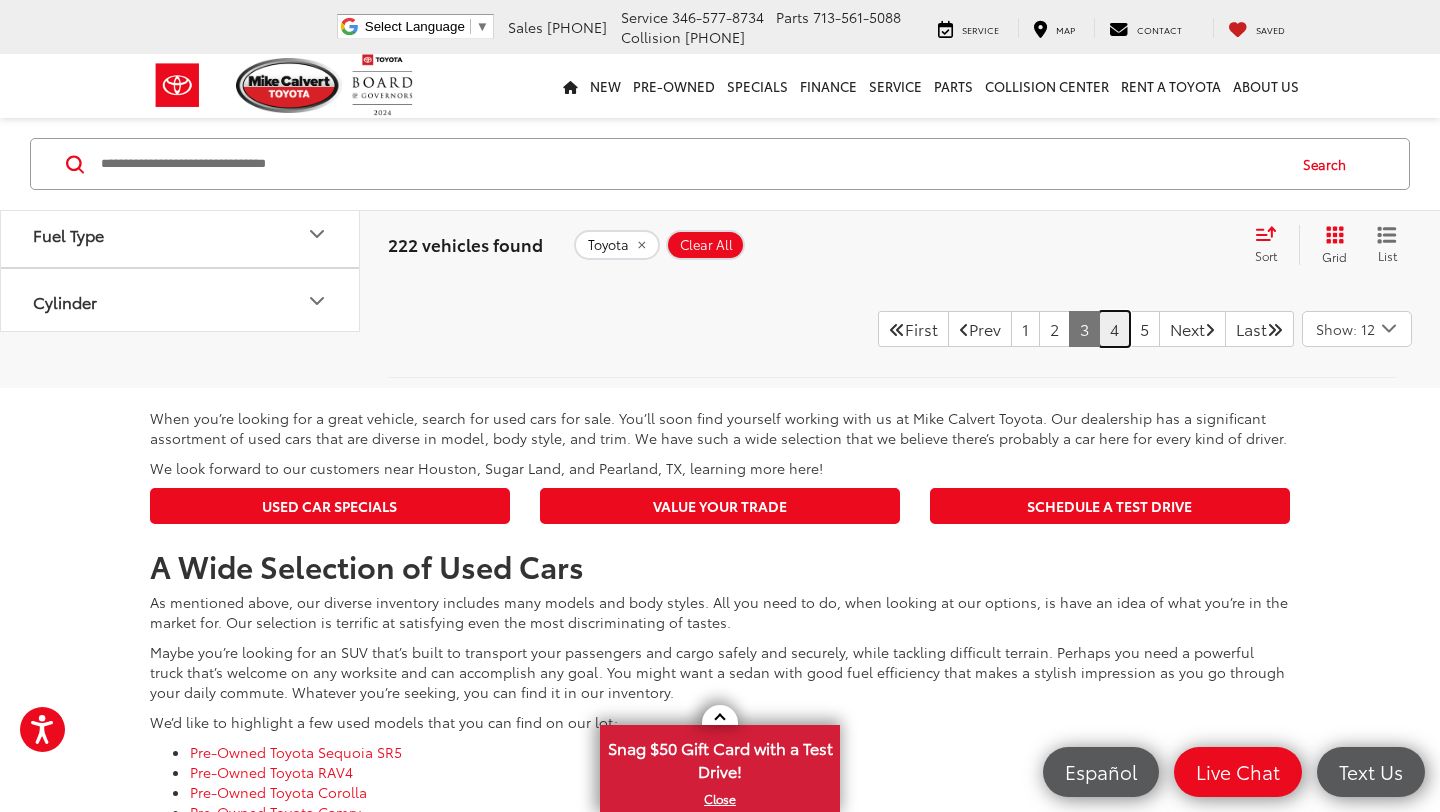 click on "4" at bounding box center (1114, 329) 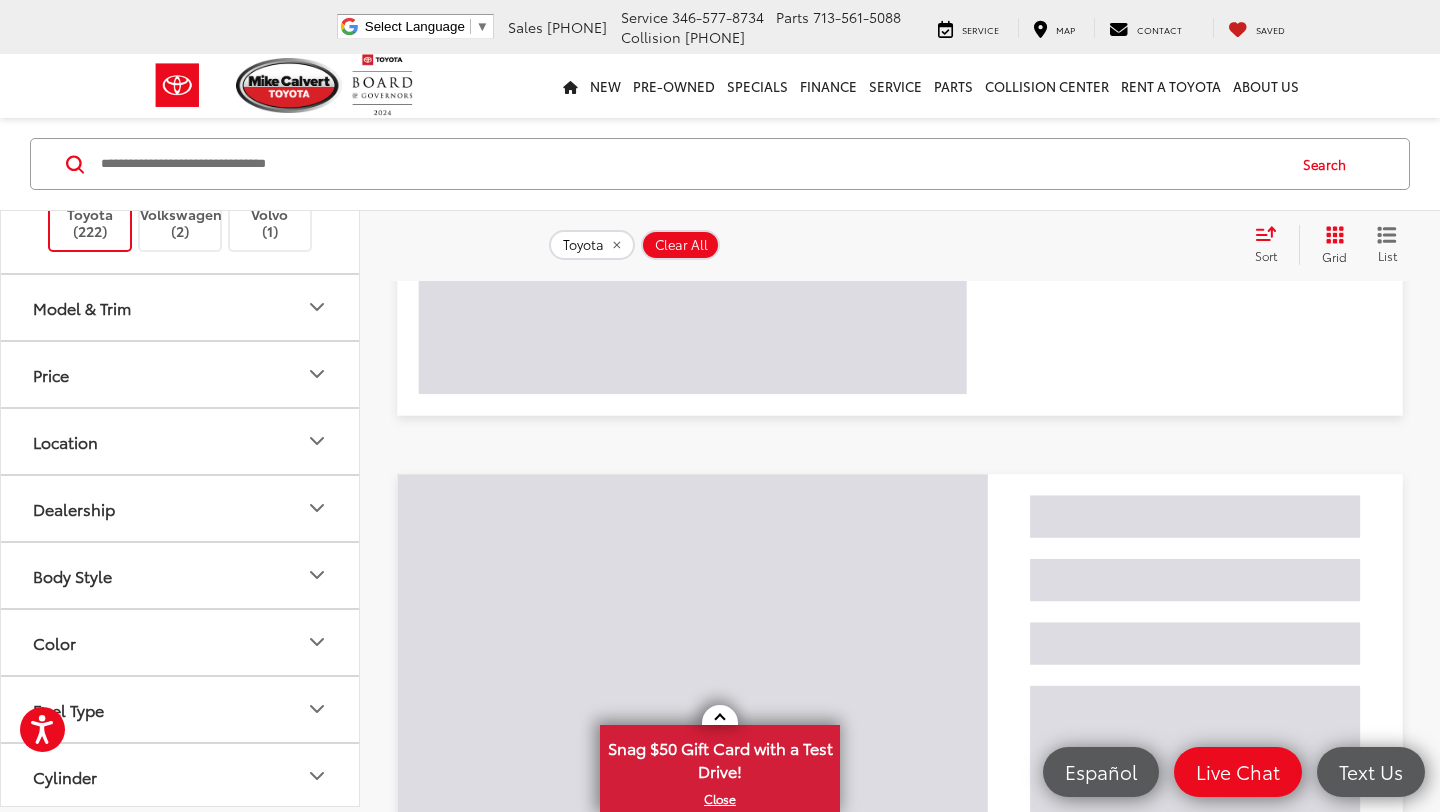 scroll, scrollTop: 0, scrollLeft: 0, axis: both 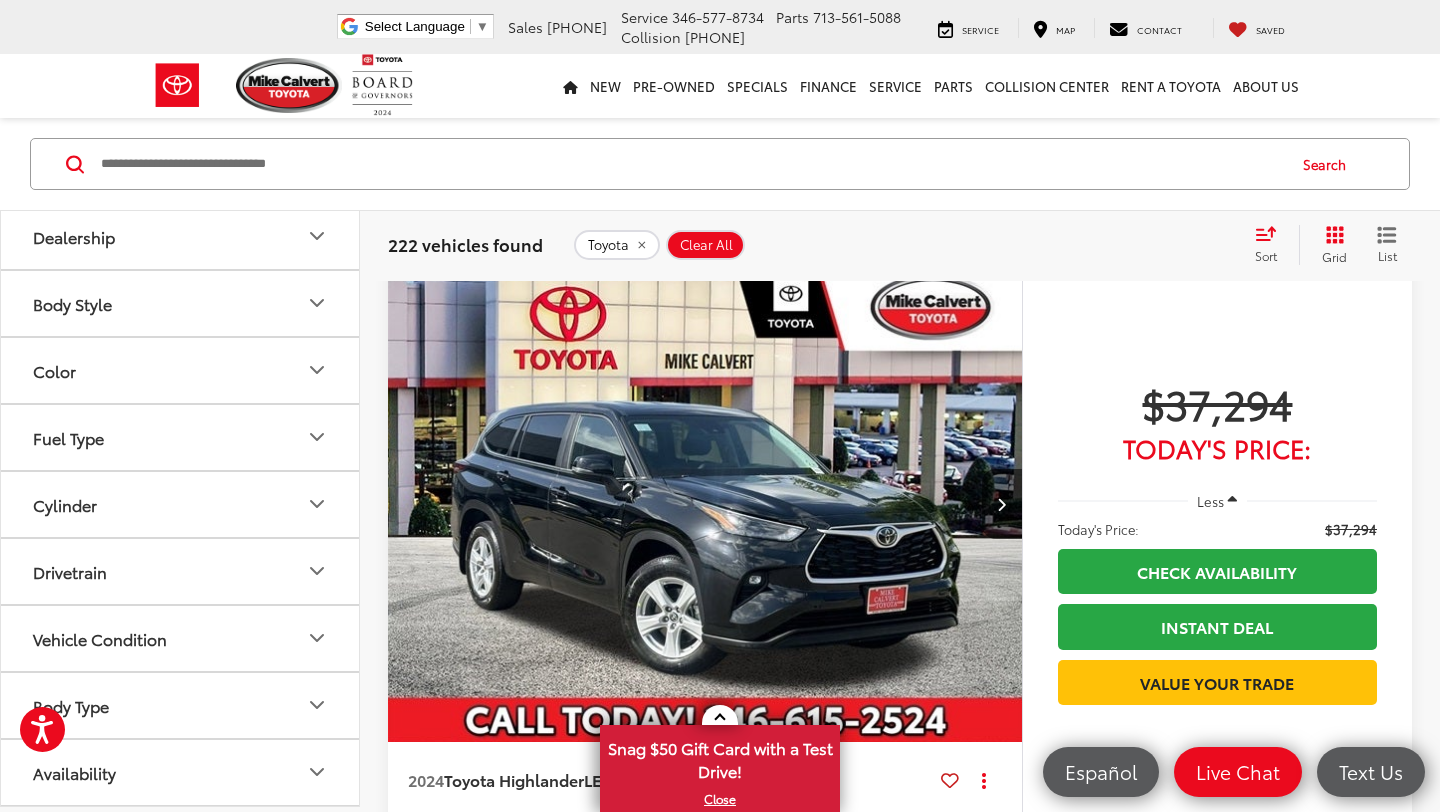 click on "Model & Trim" at bounding box center (181, 35) 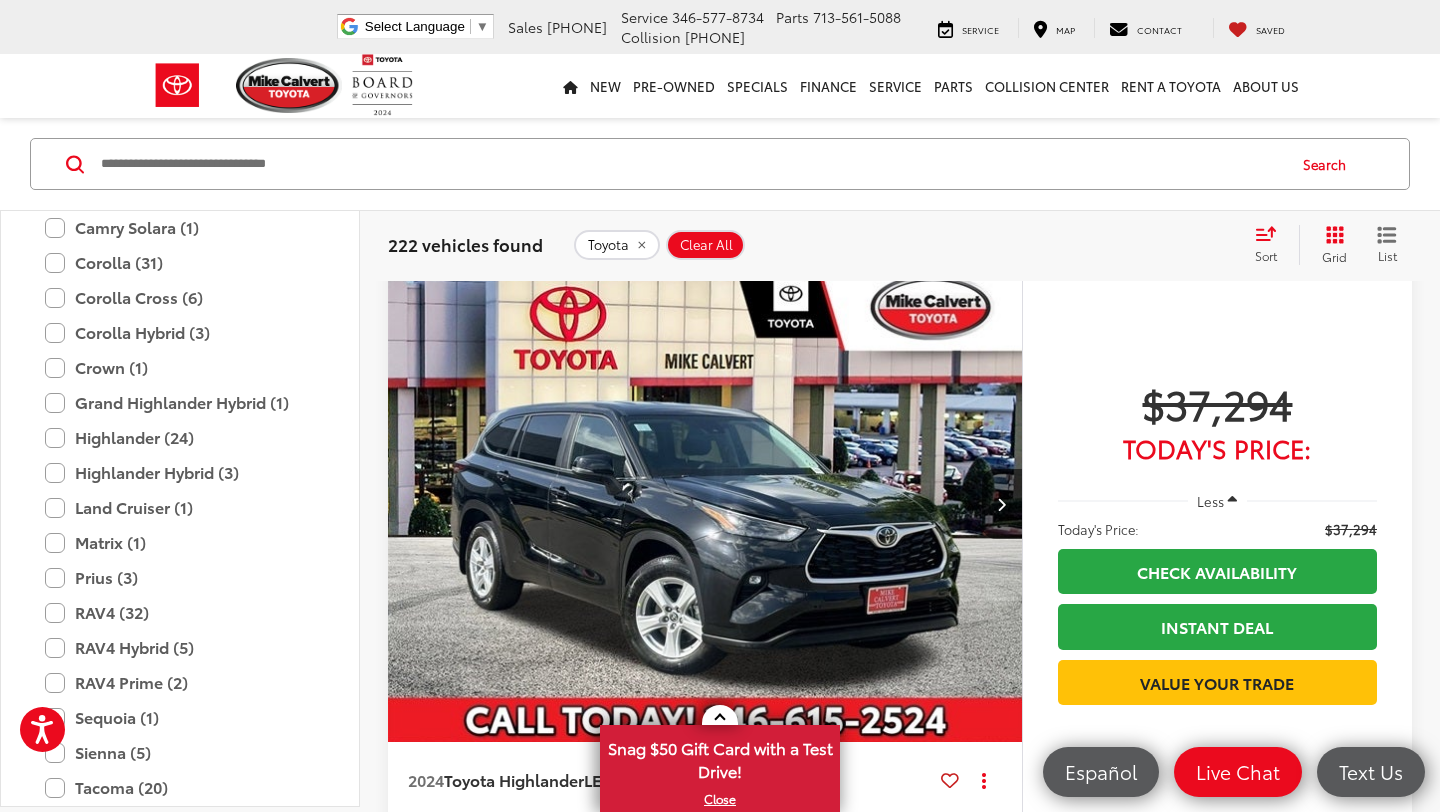 scroll, scrollTop: 1009, scrollLeft: 0, axis: vertical 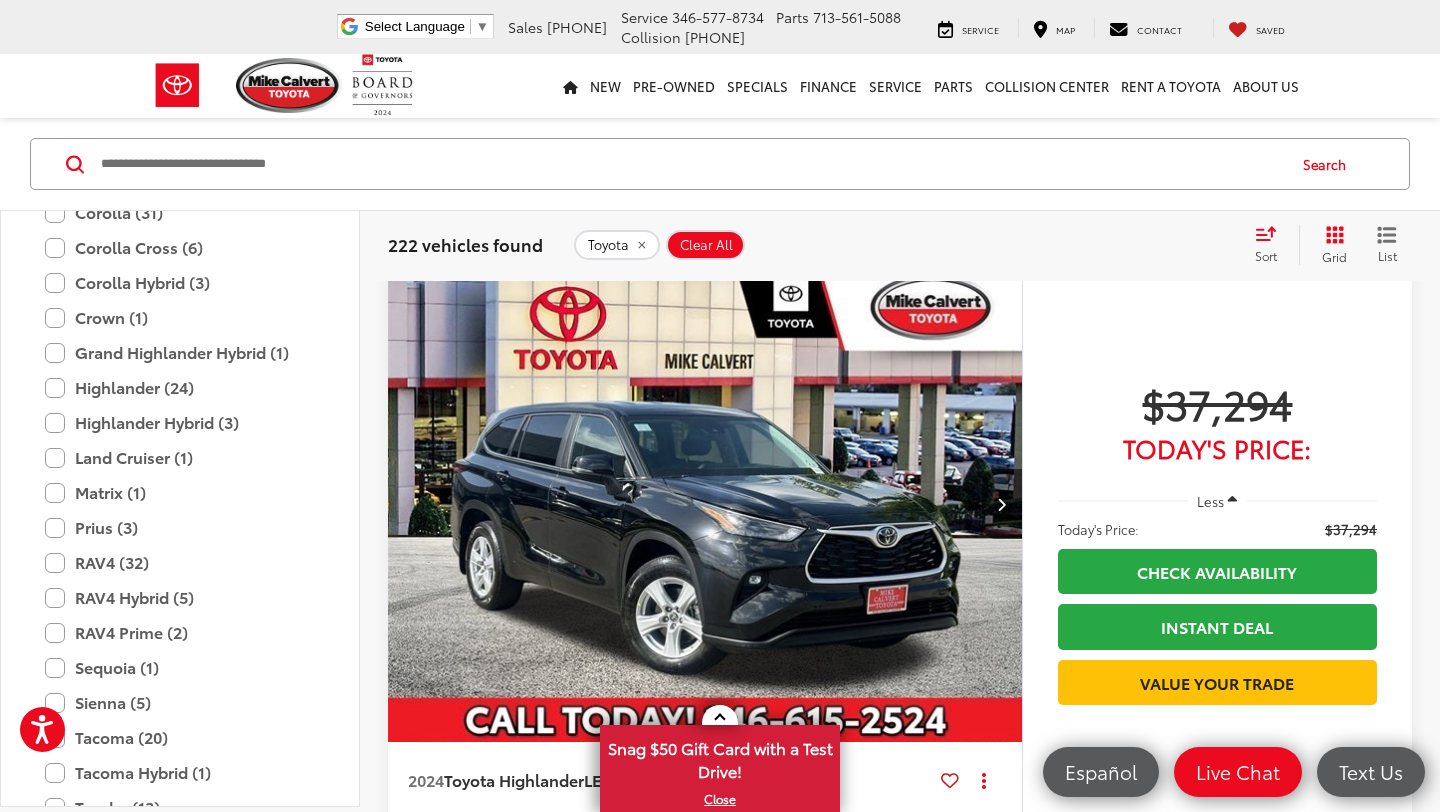 click on "Camry (33)" at bounding box center (180, 107) 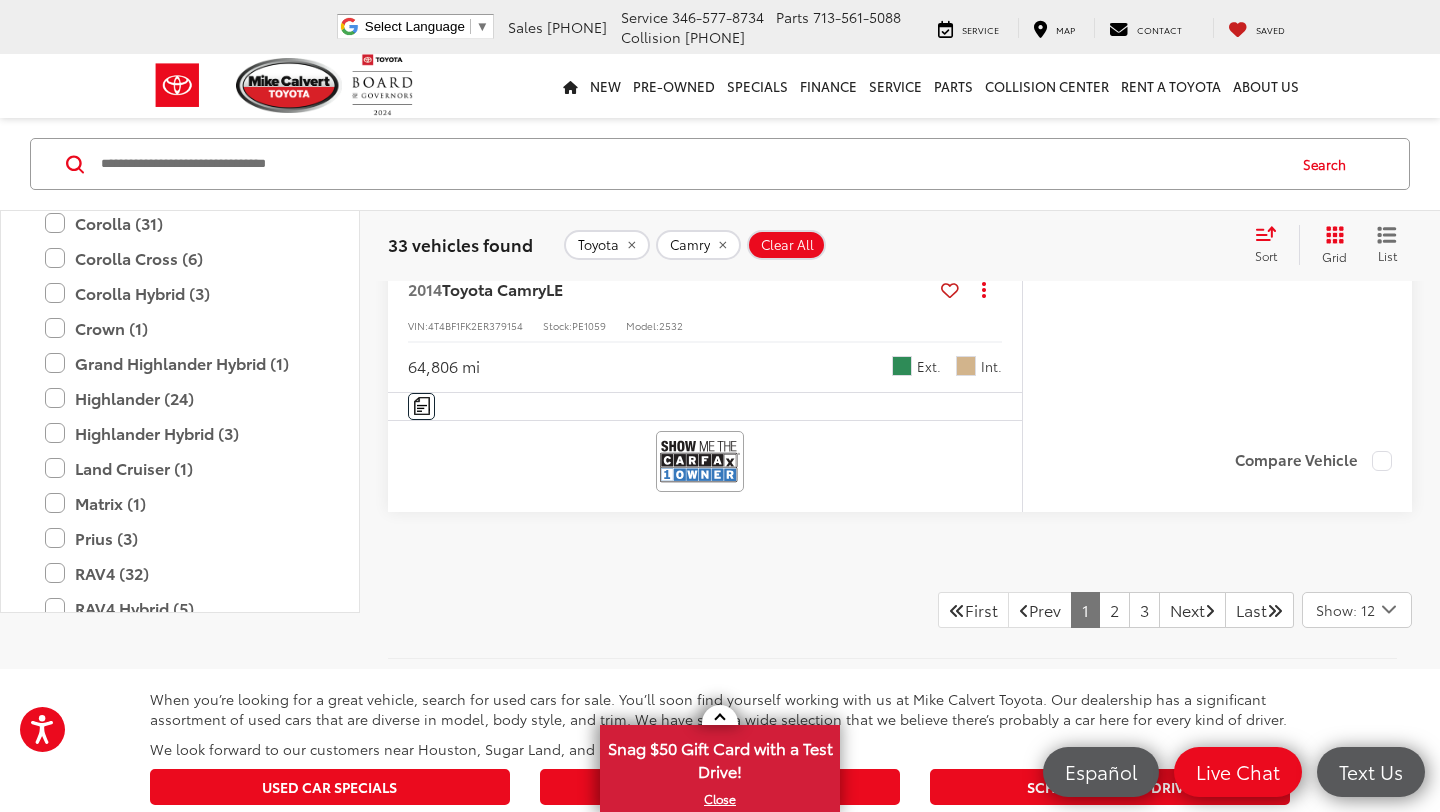 scroll, scrollTop: 8985, scrollLeft: 0, axis: vertical 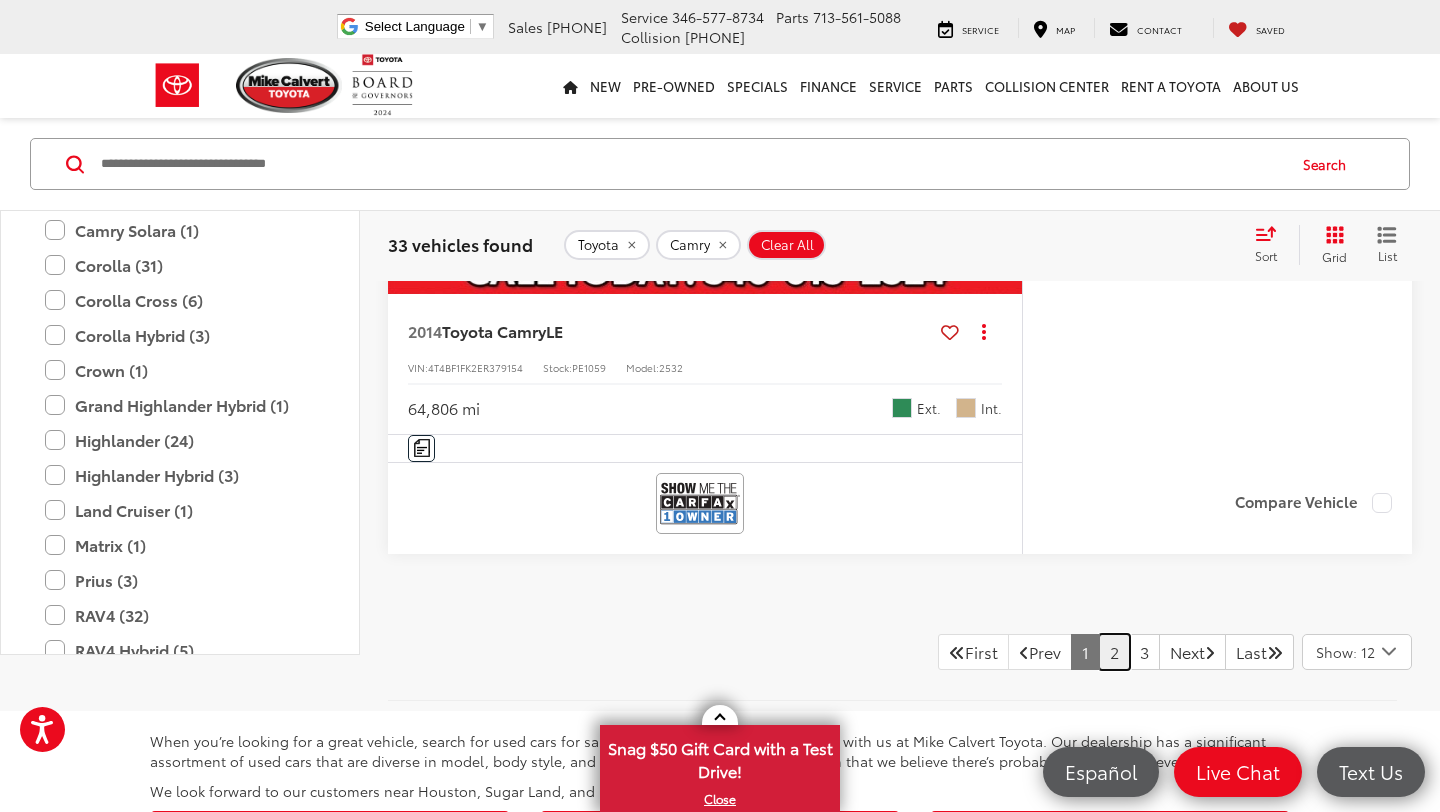 click on "2" at bounding box center (1114, 652) 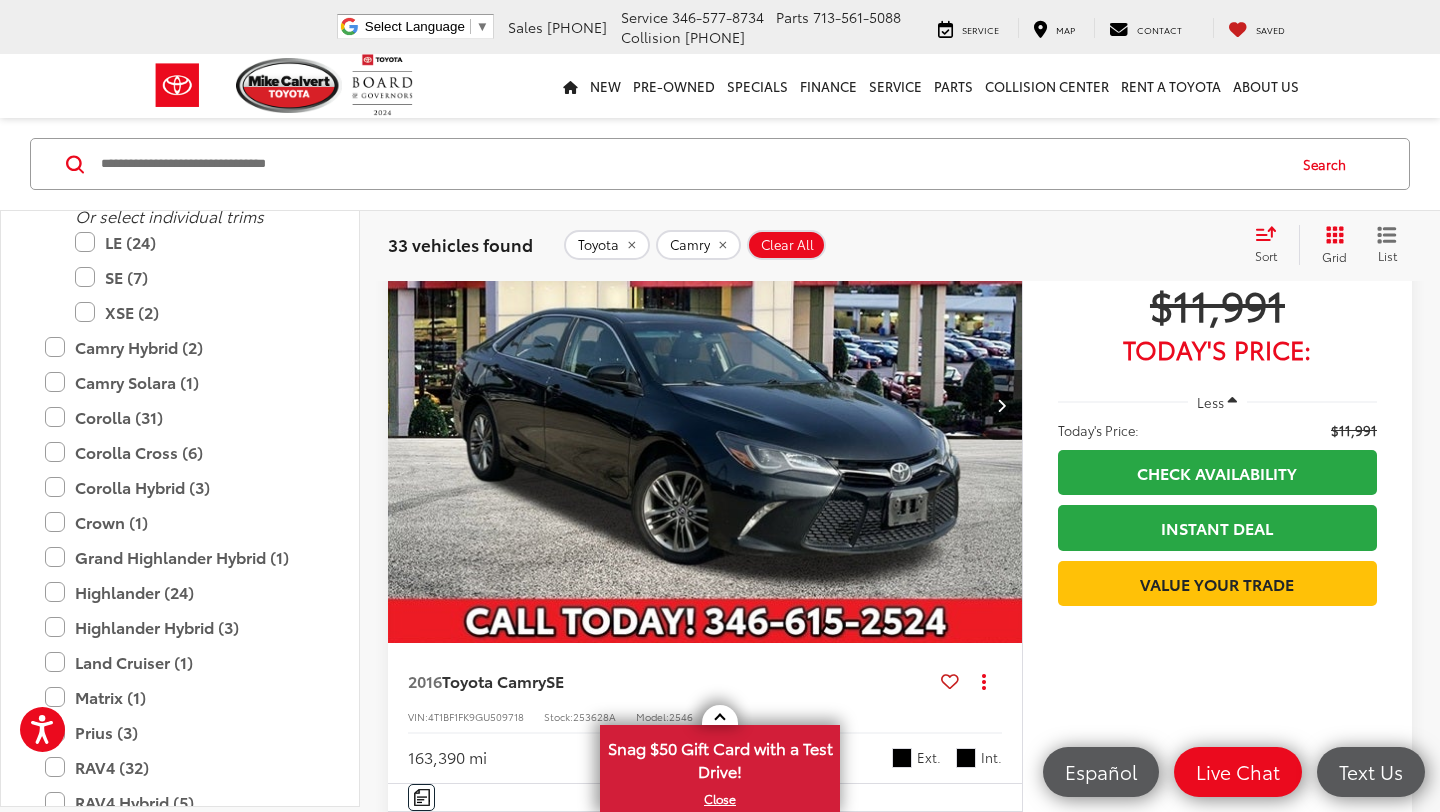 scroll, scrollTop: 2426, scrollLeft: 0, axis: vertical 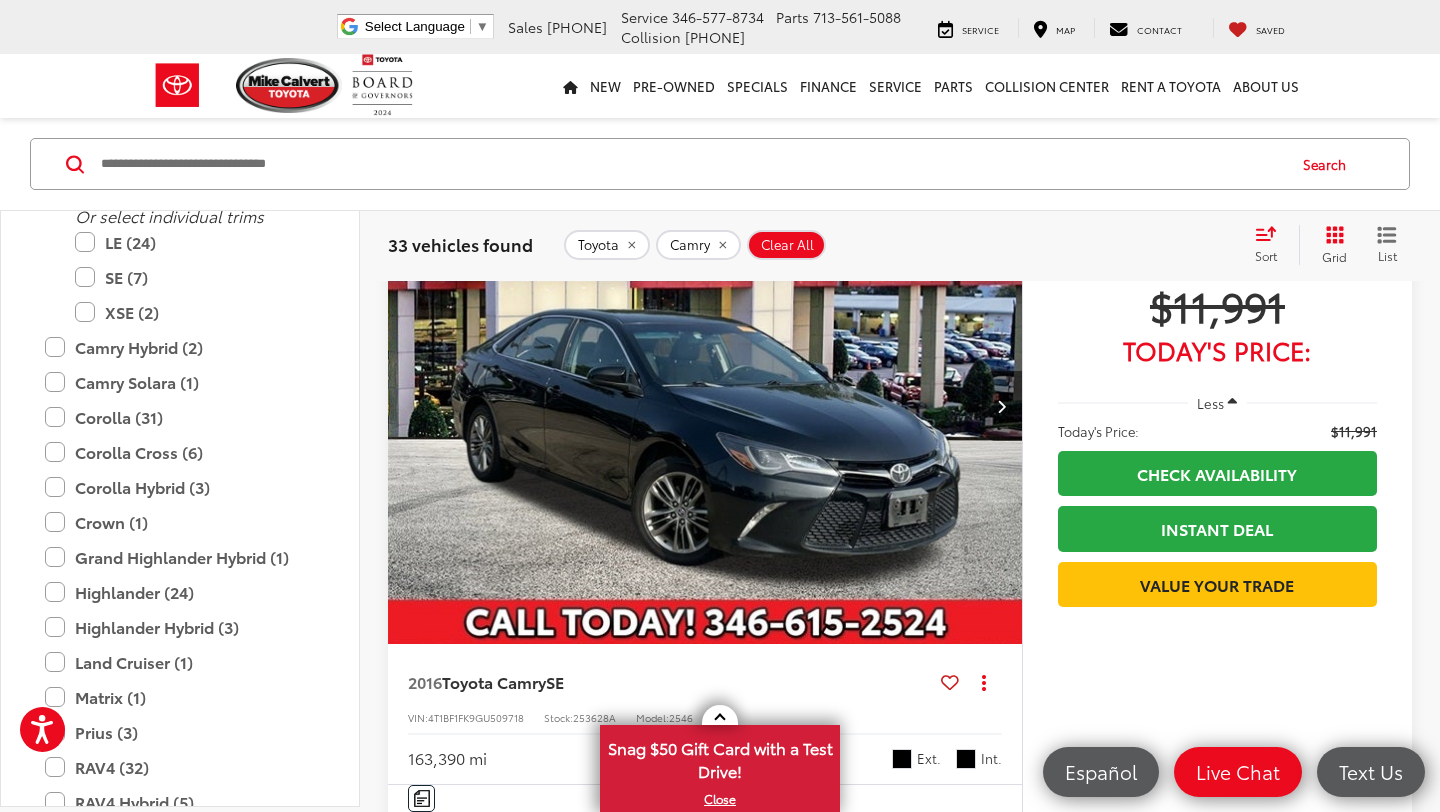 click at bounding box center (1001, 406) 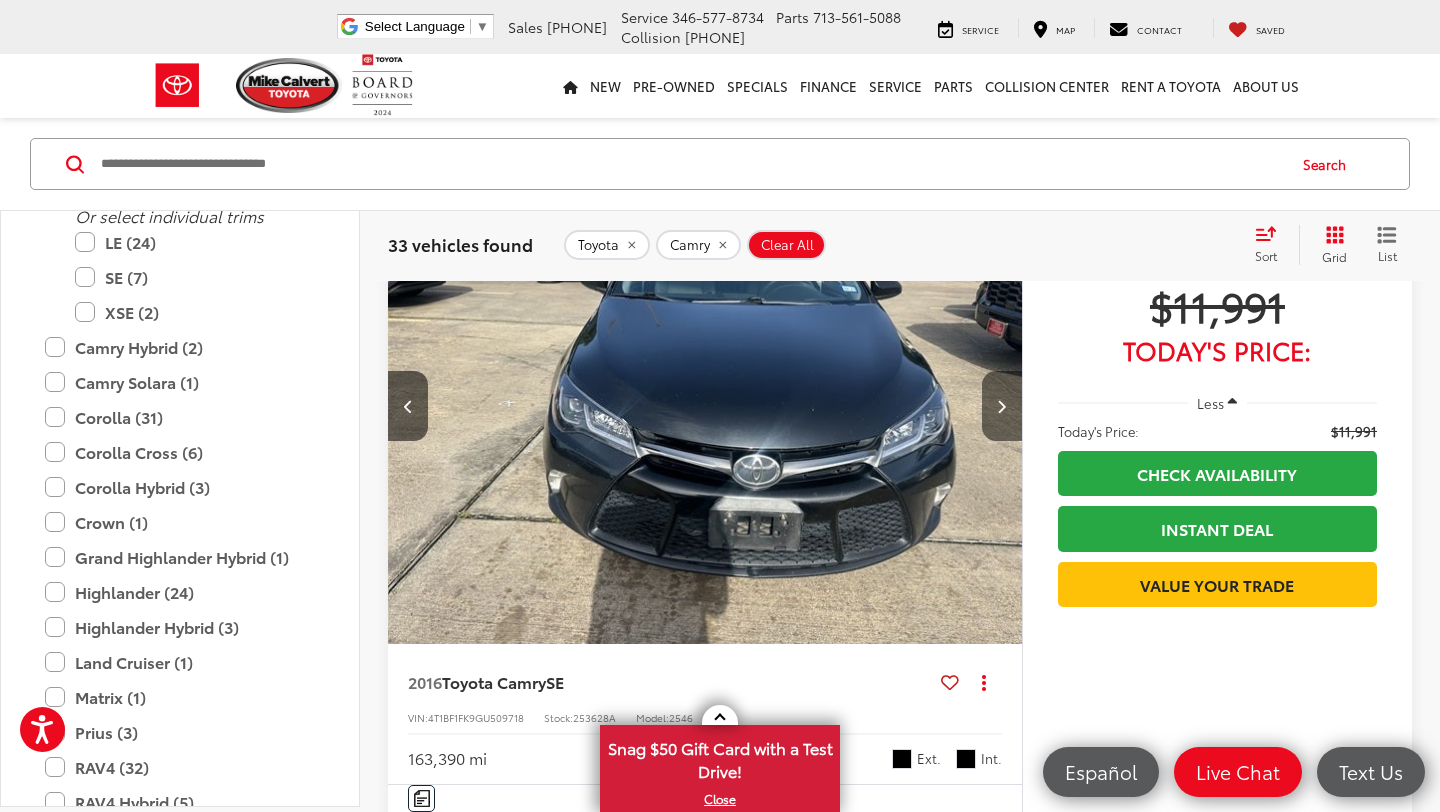 click at bounding box center [1001, 406] 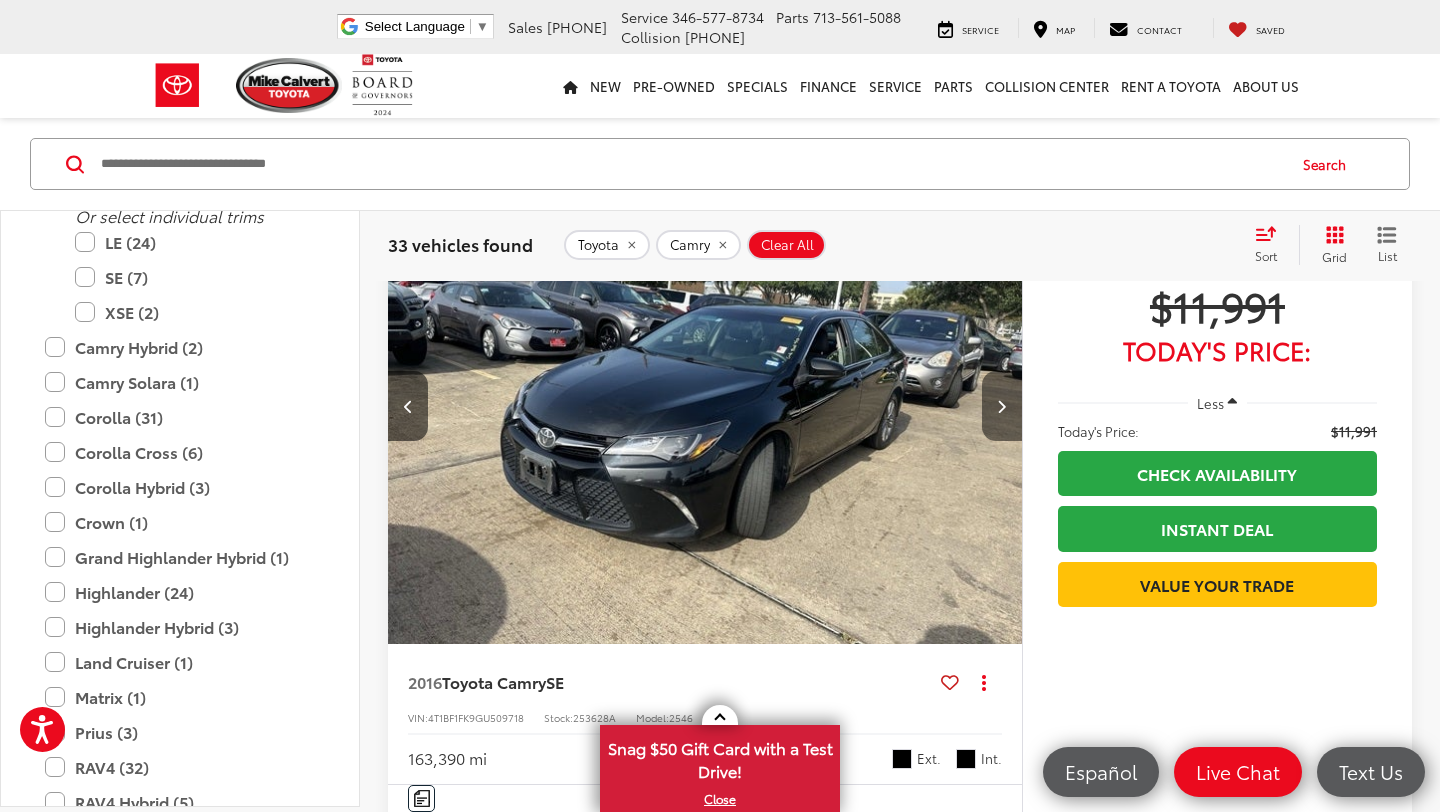 click at bounding box center (1002, 406) 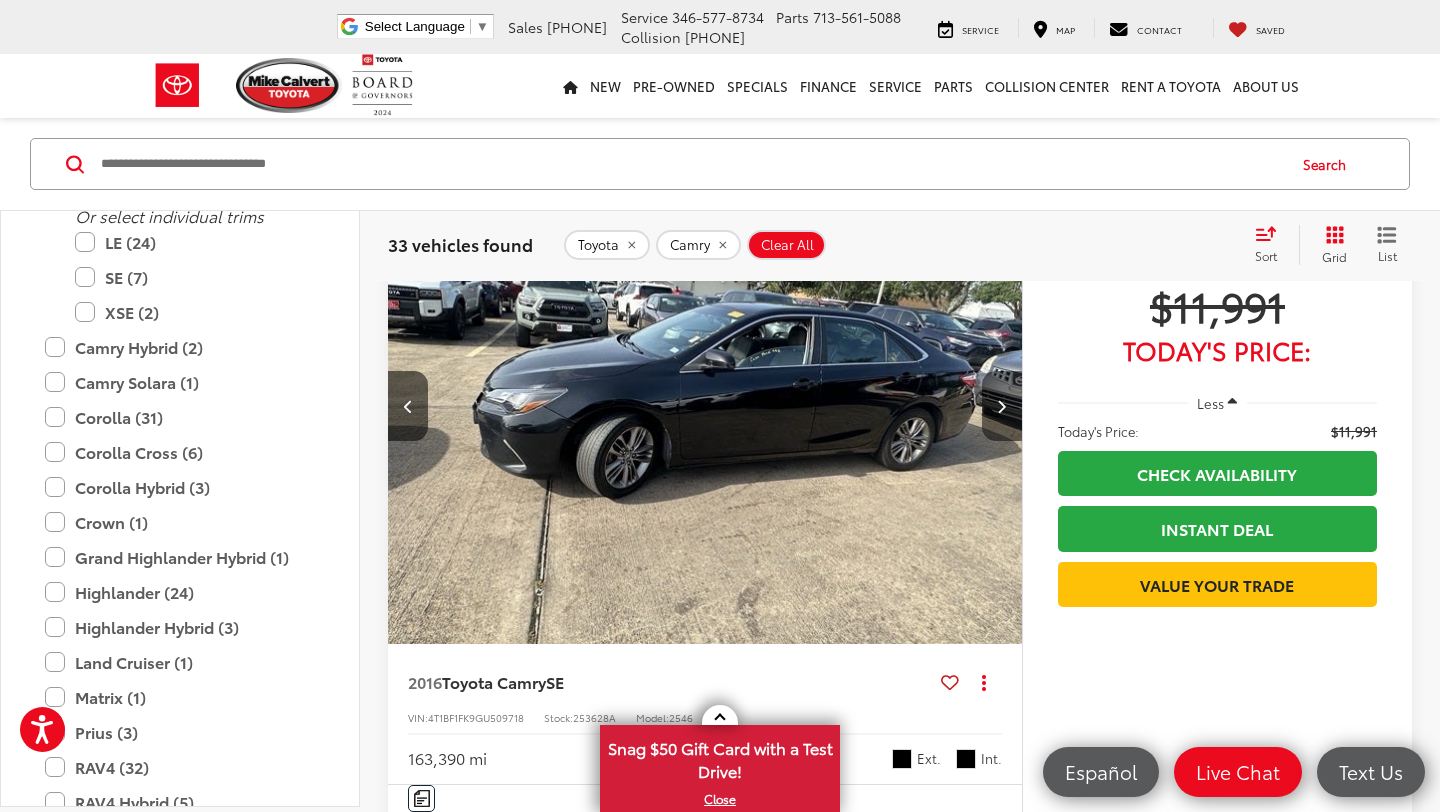 click at bounding box center (1002, 406) 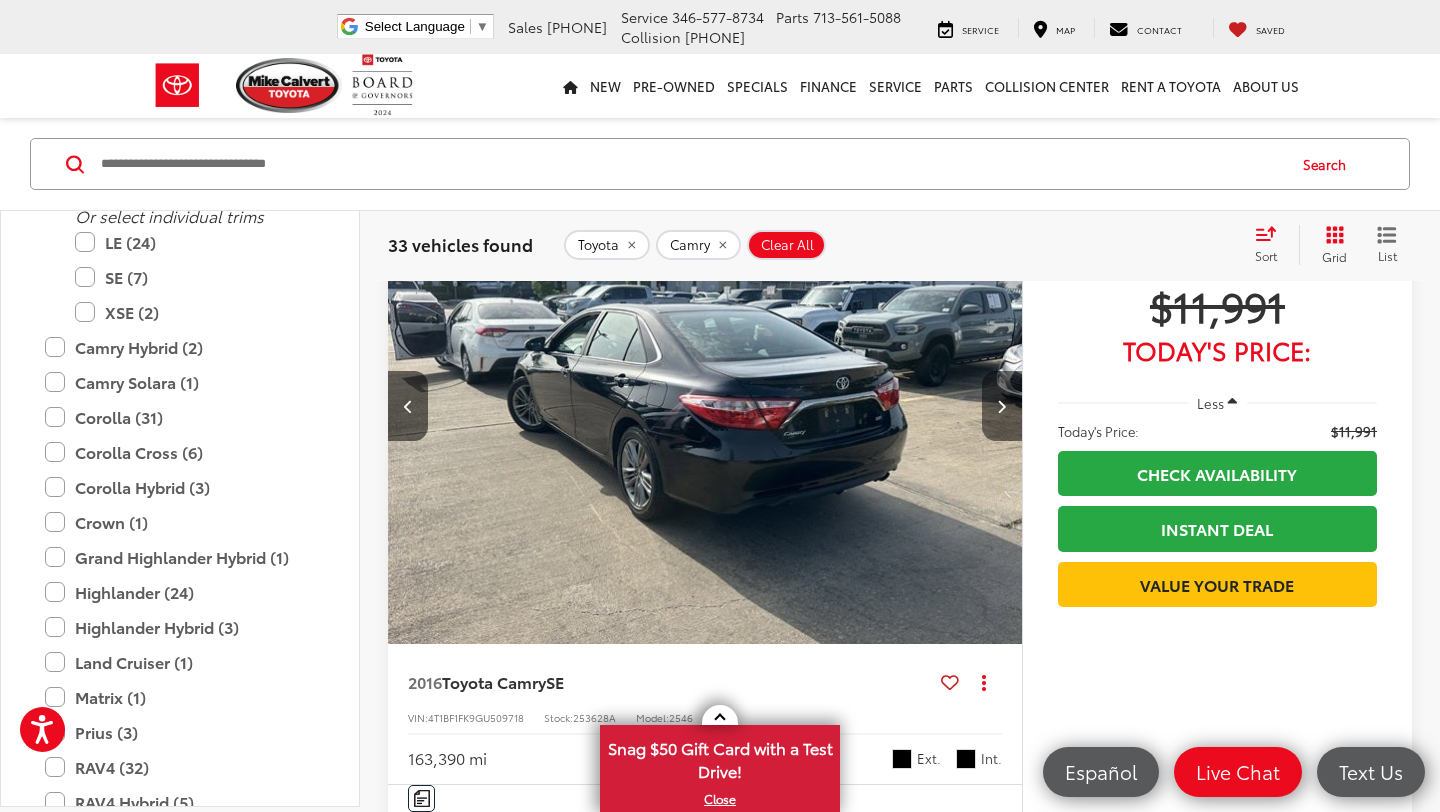 click at bounding box center (1002, 406) 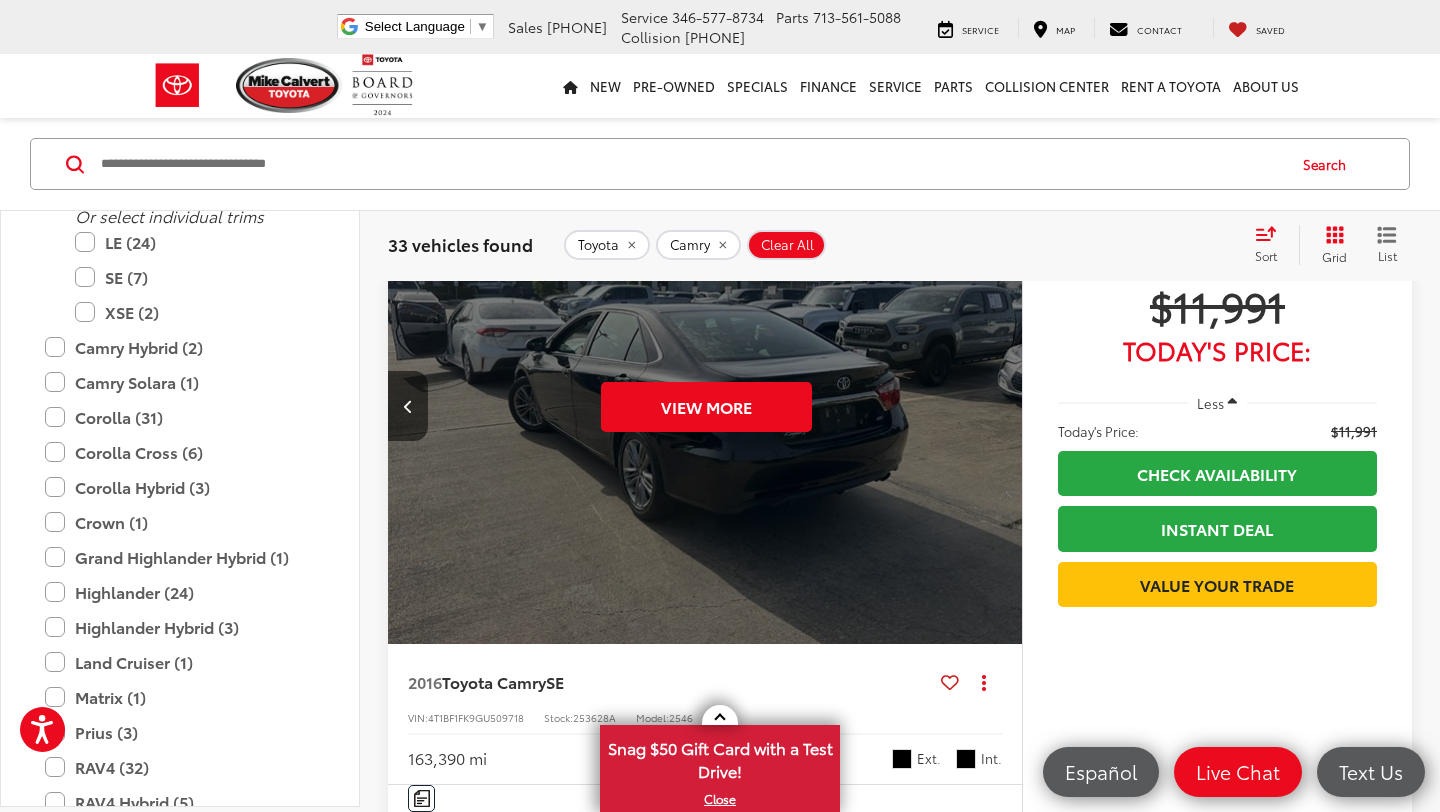 scroll, scrollTop: 0, scrollLeft: 3185, axis: horizontal 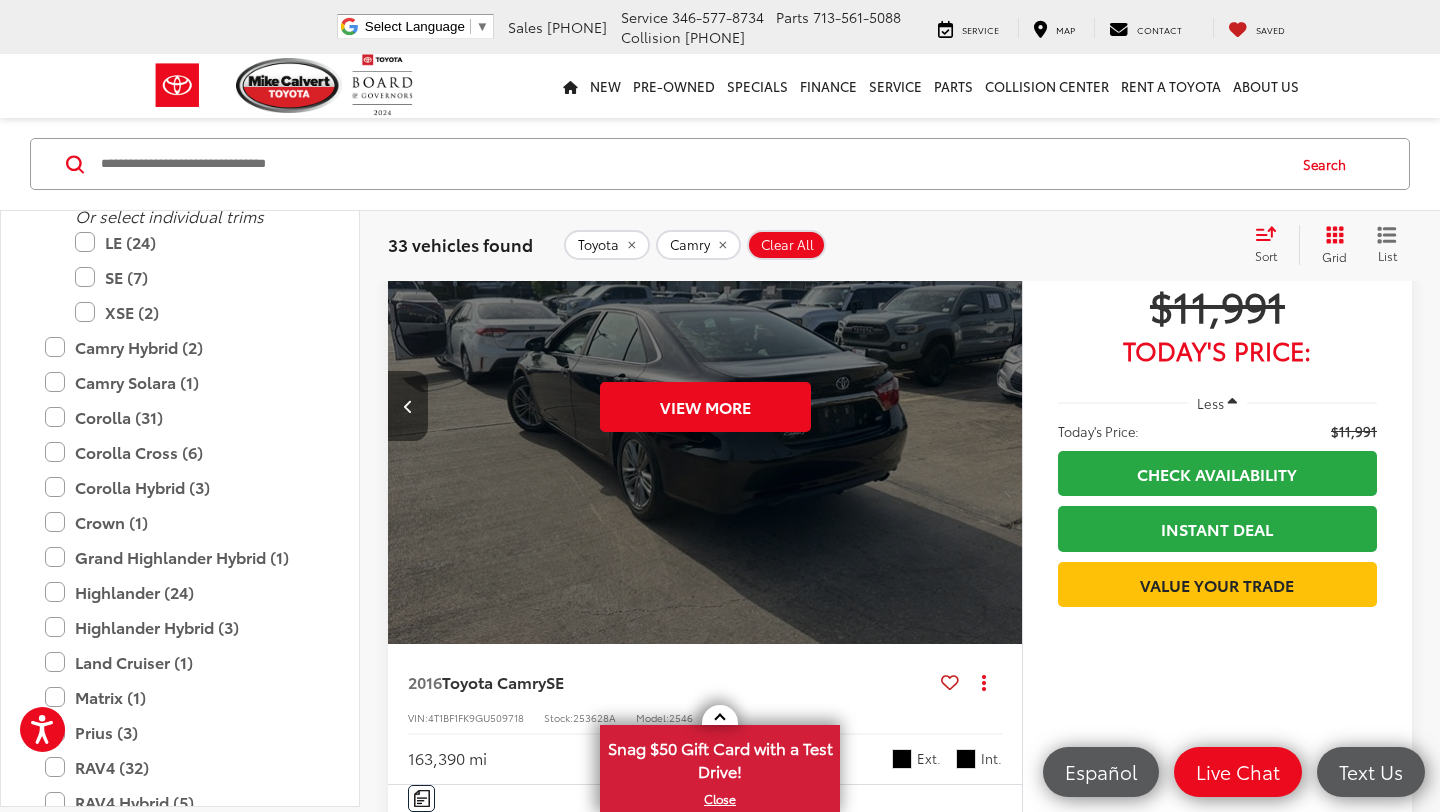 click at bounding box center (408, 406) 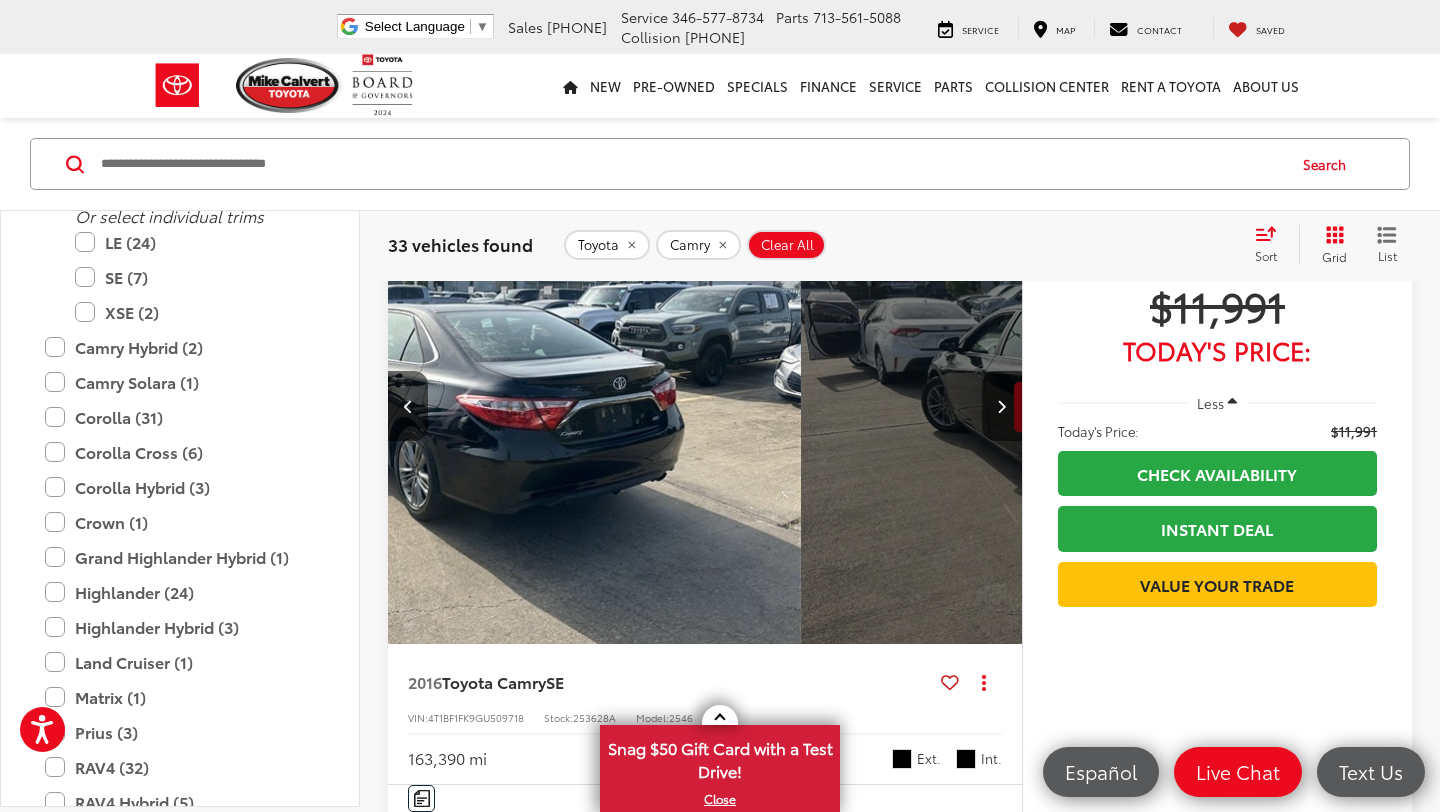 scroll, scrollTop: 0, scrollLeft: 2548, axis: horizontal 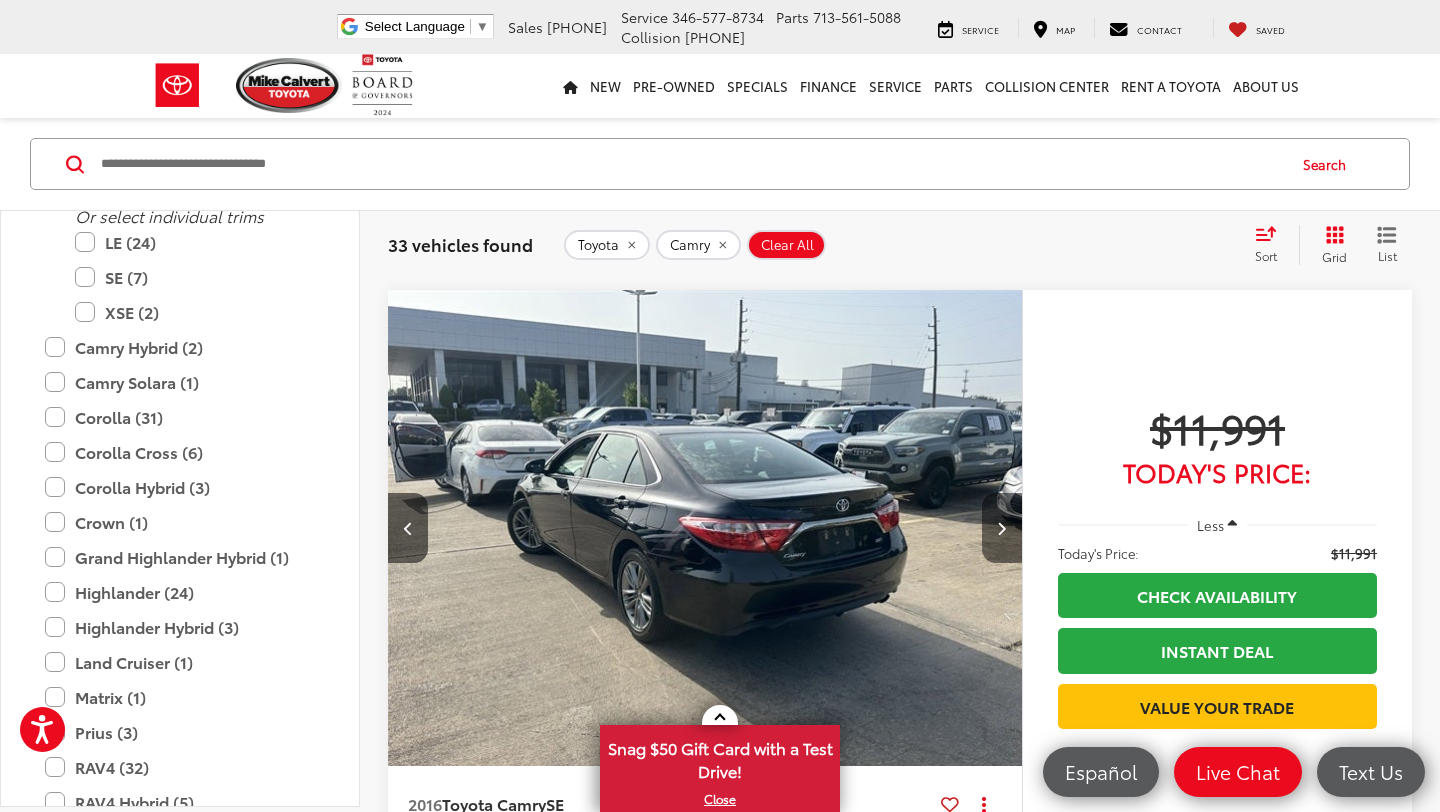 click at bounding box center [1001, 528] 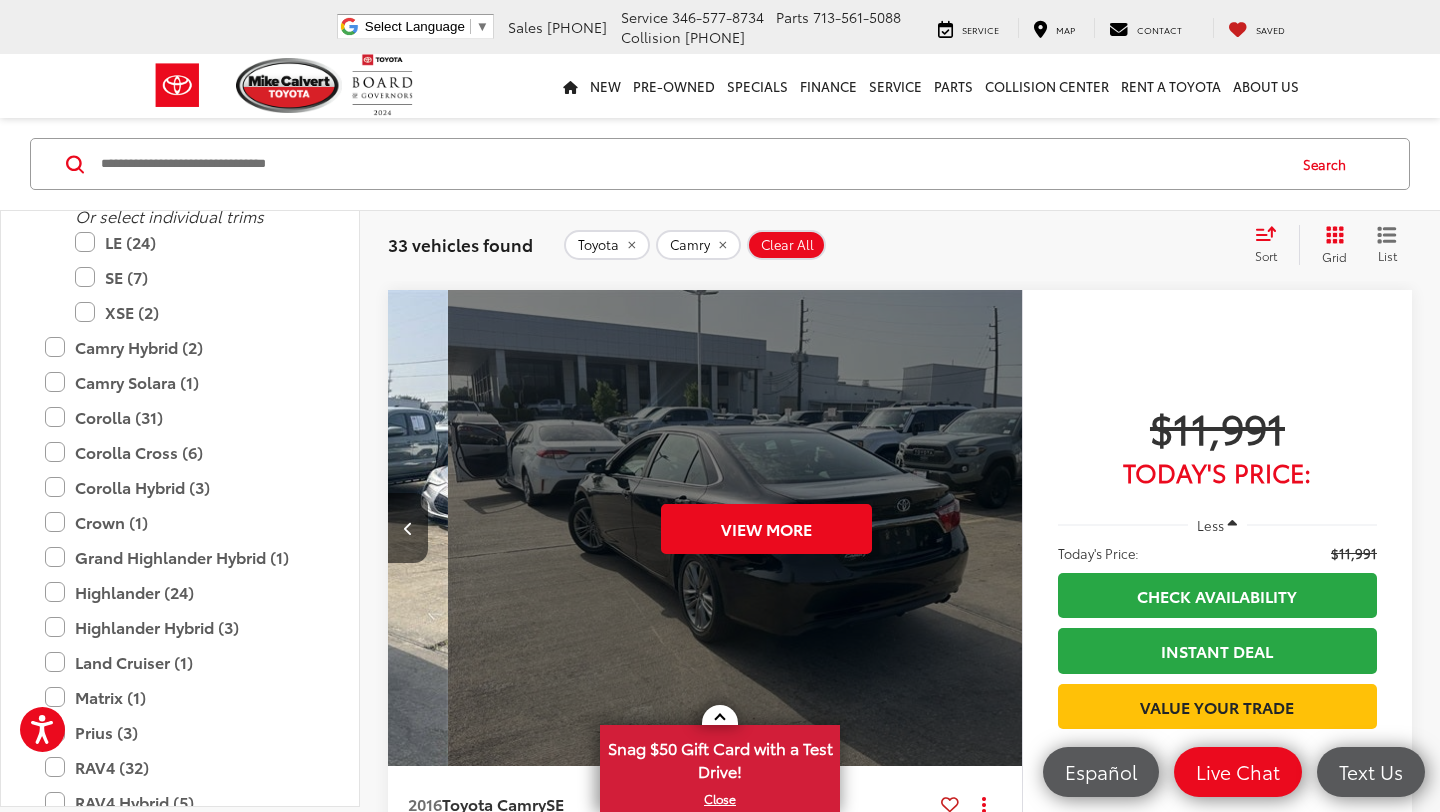 scroll, scrollTop: 0, scrollLeft: 3185, axis: horizontal 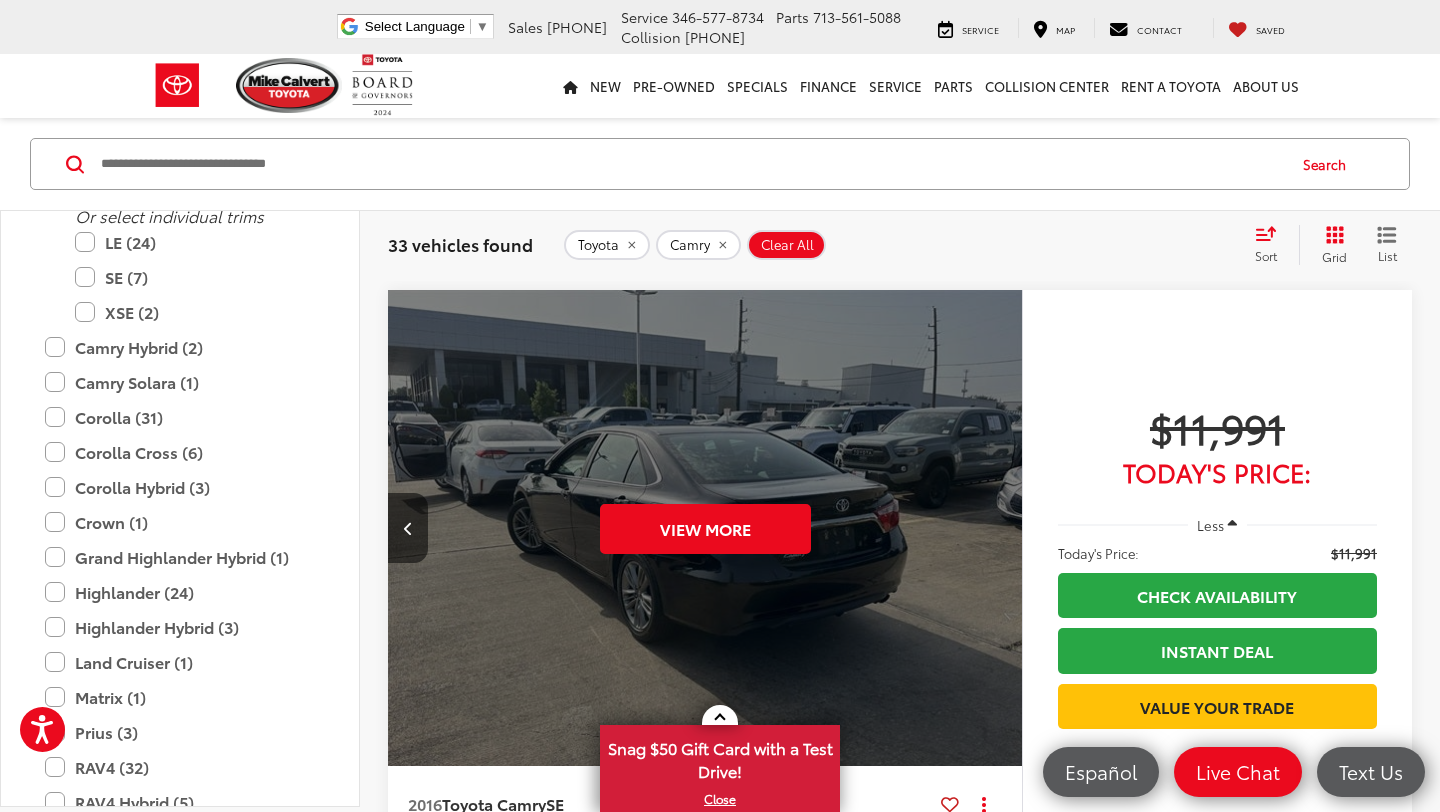 click on "View More" at bounding box center [705, 529] 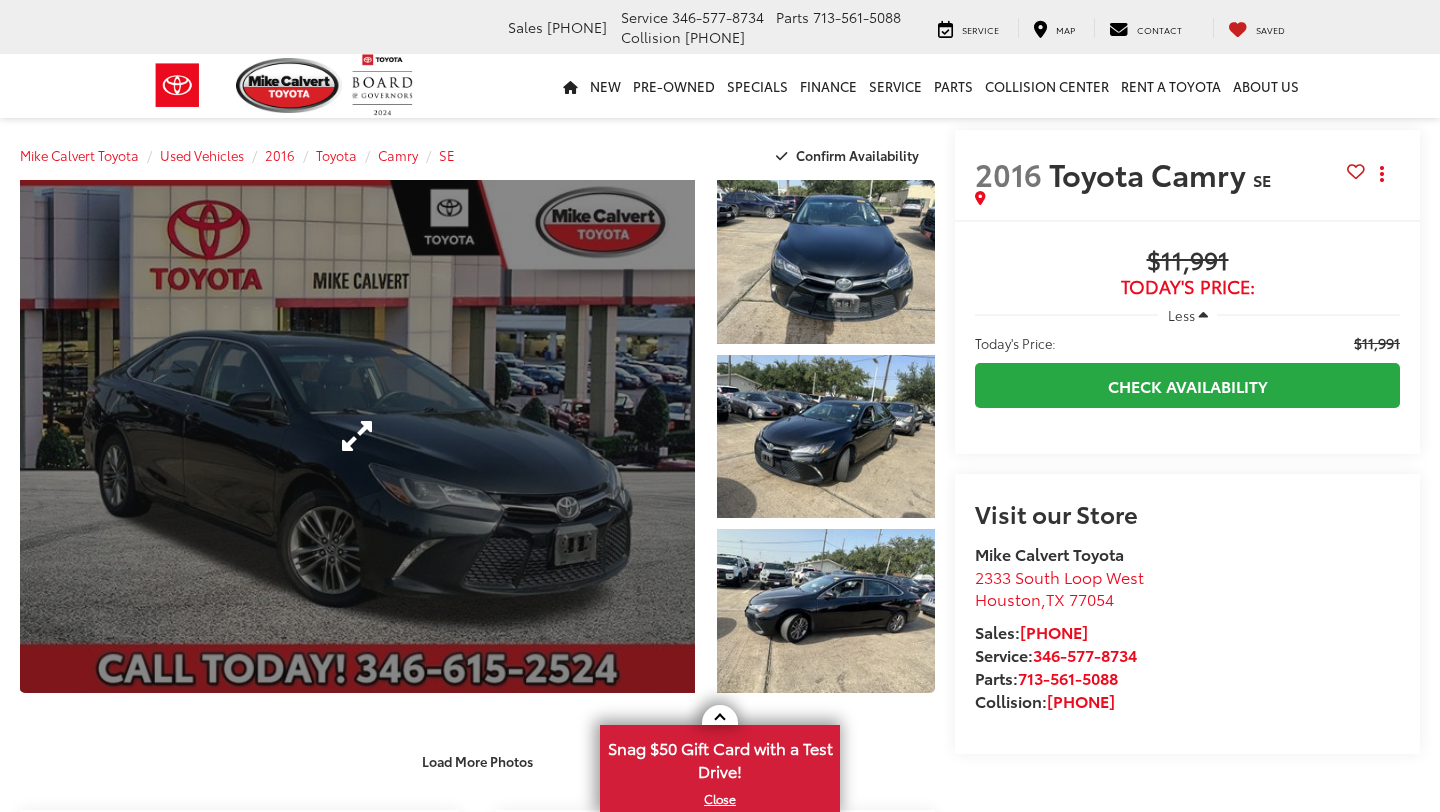 scroll, scrollTop: 0, scrollLeft: 0, axis: both 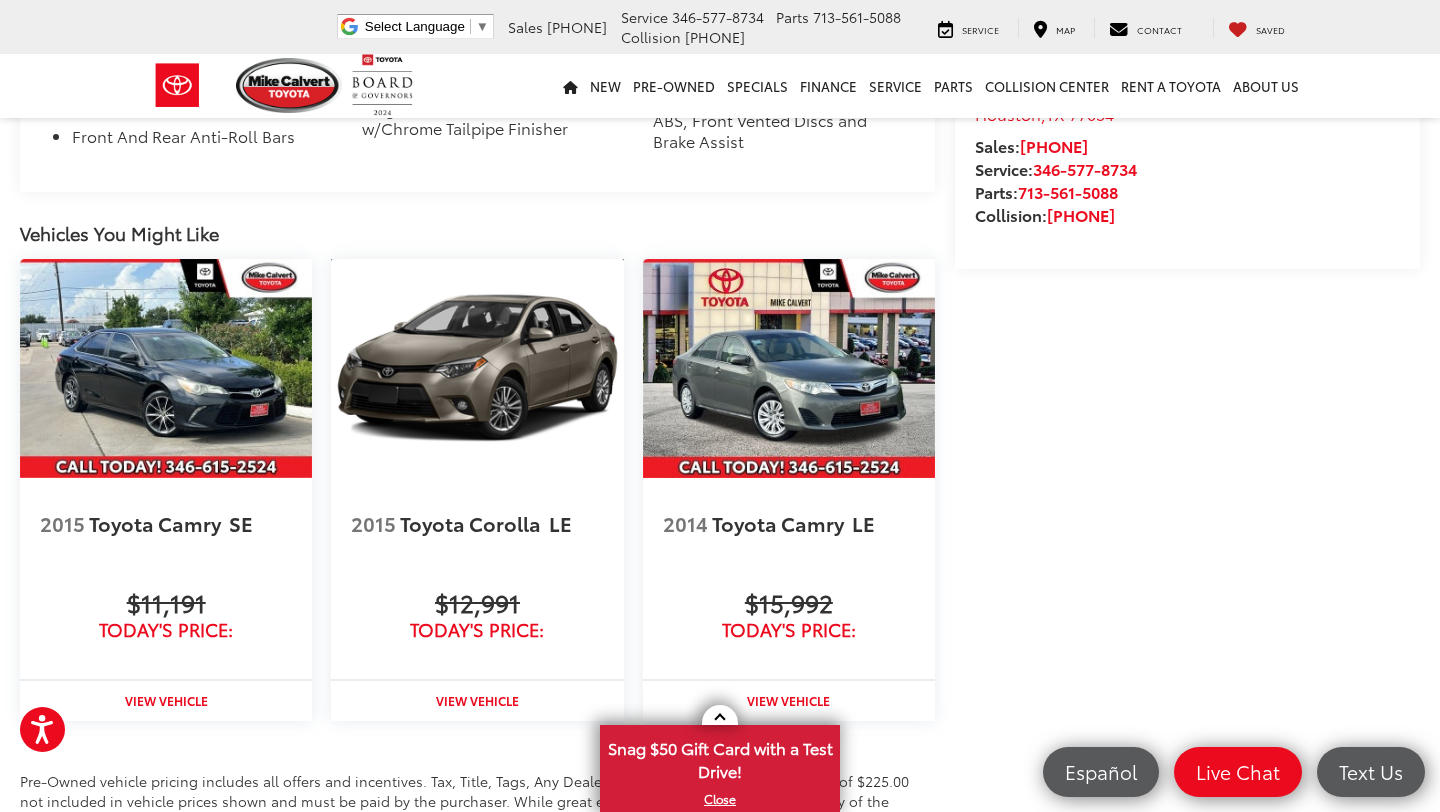 click at bounding box center [477, 368] 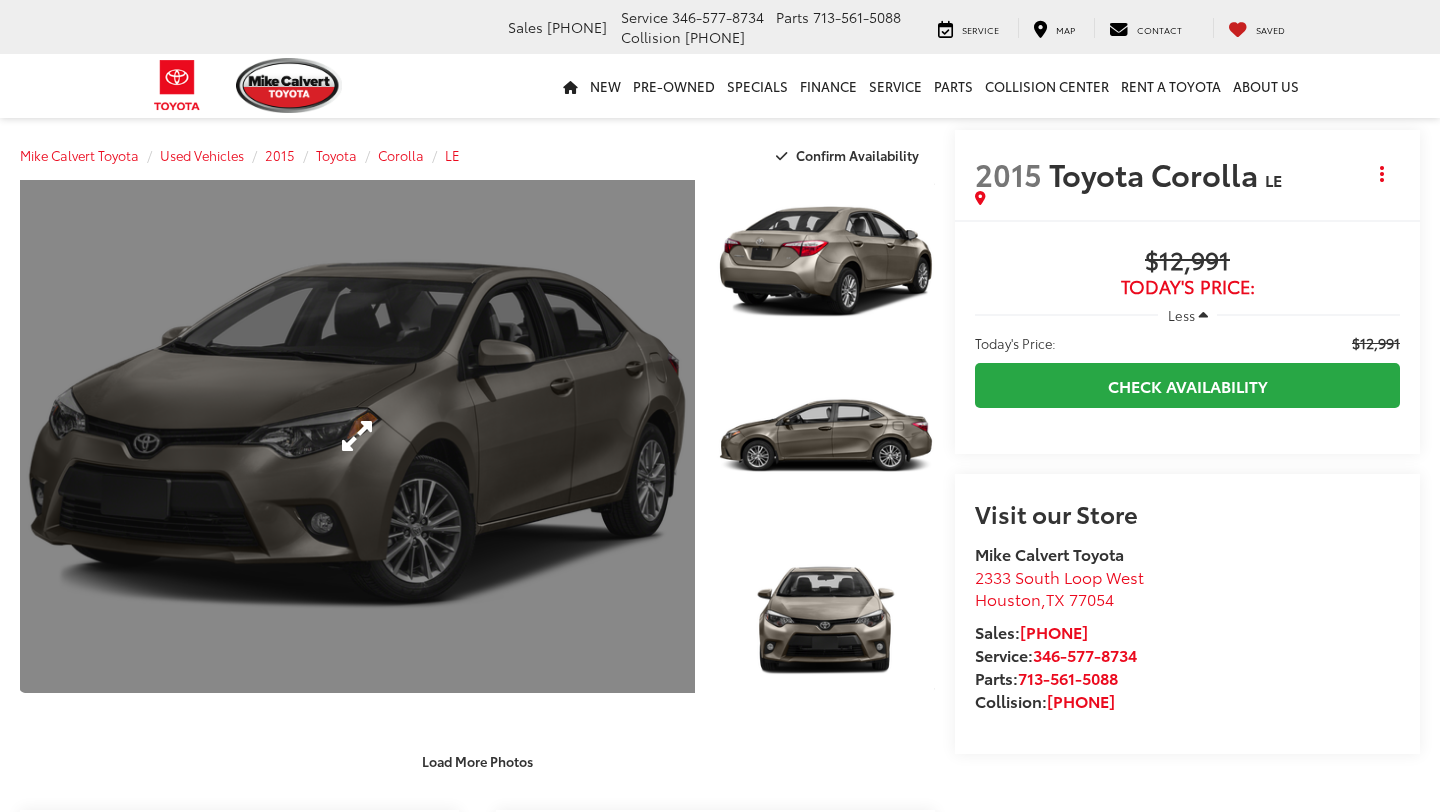 scroll, scrollTop: 0, scrollLeft: 0, axis: both 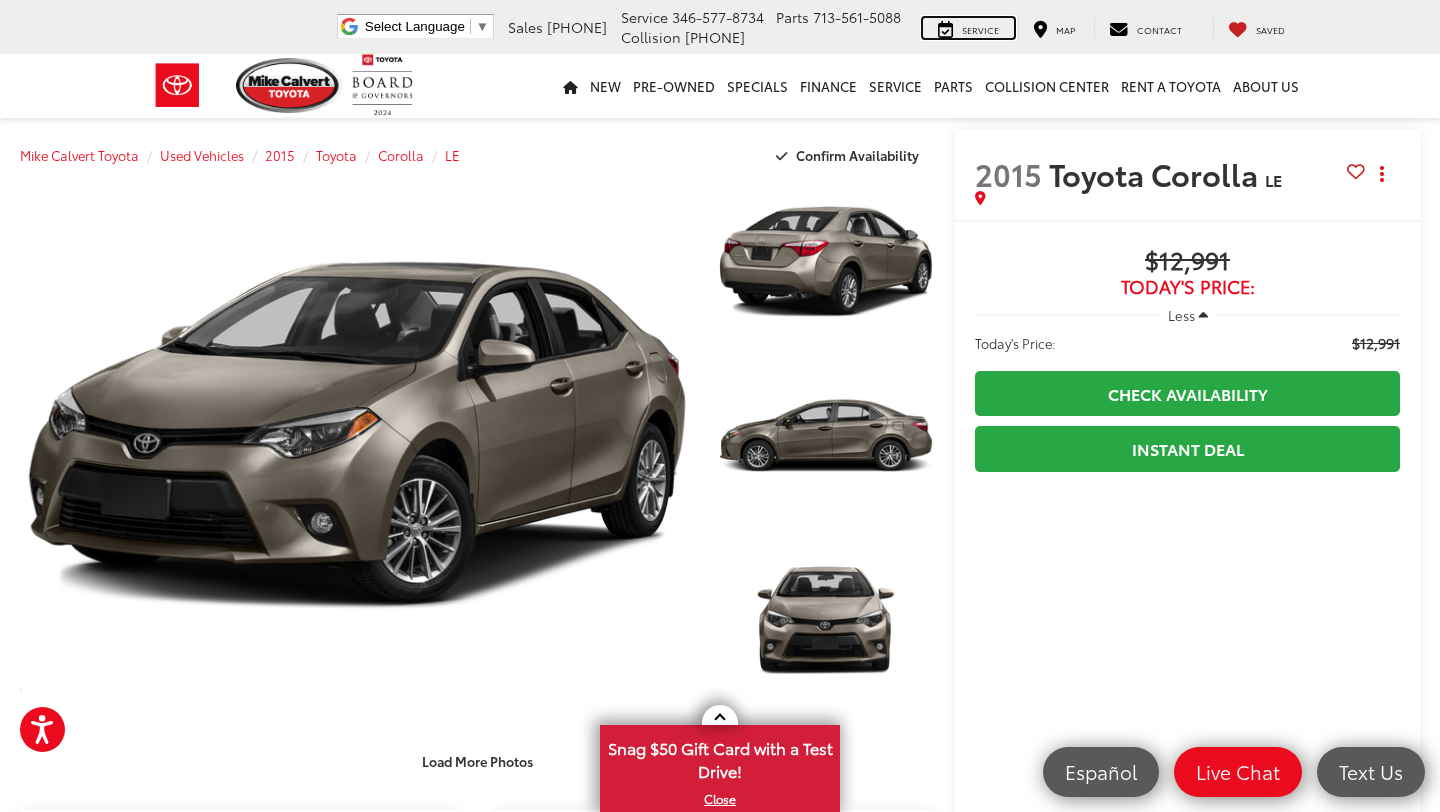 click on "Service" at bounding box center (980, 29) 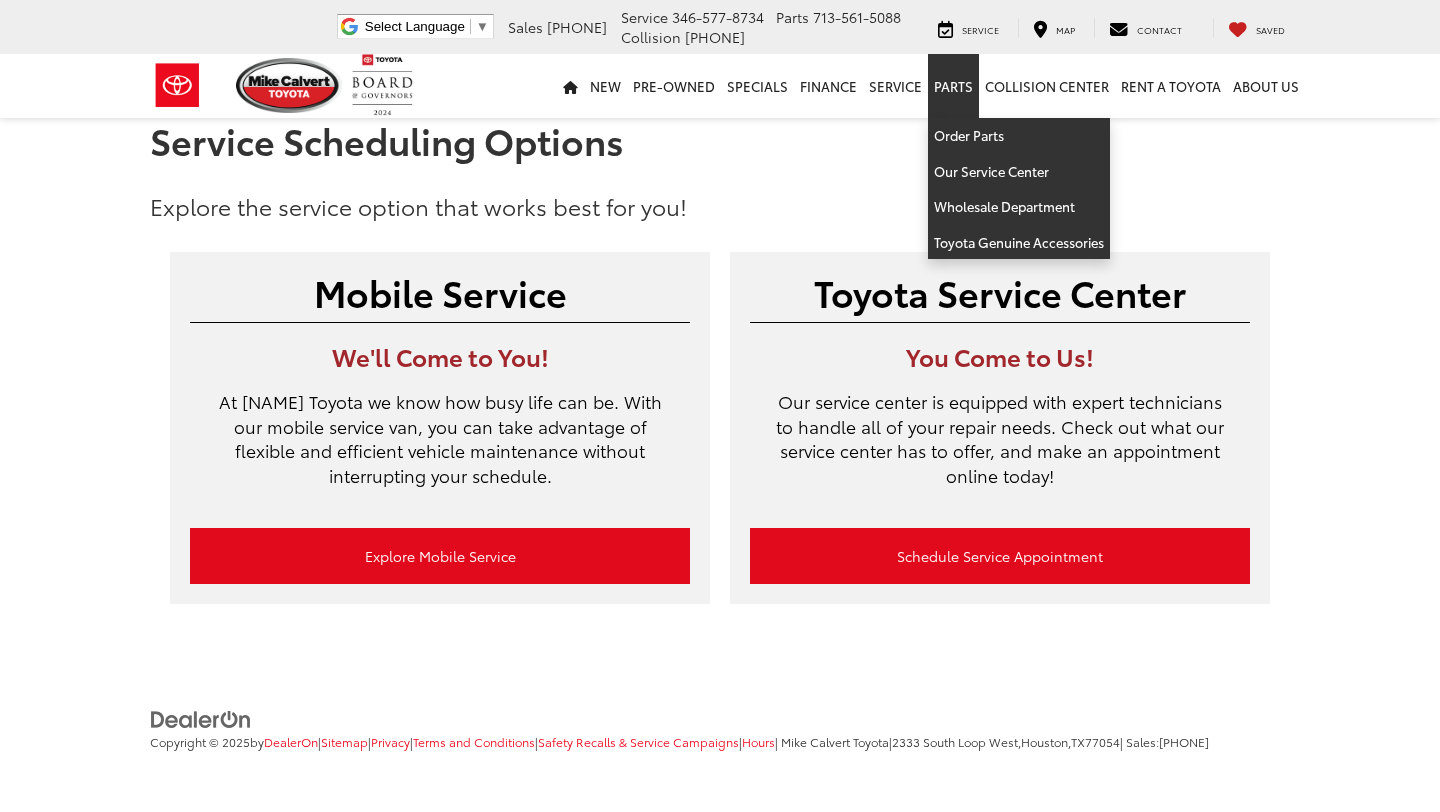 scroll, scrollTop: 0, scrollLeft: 0, axis: both 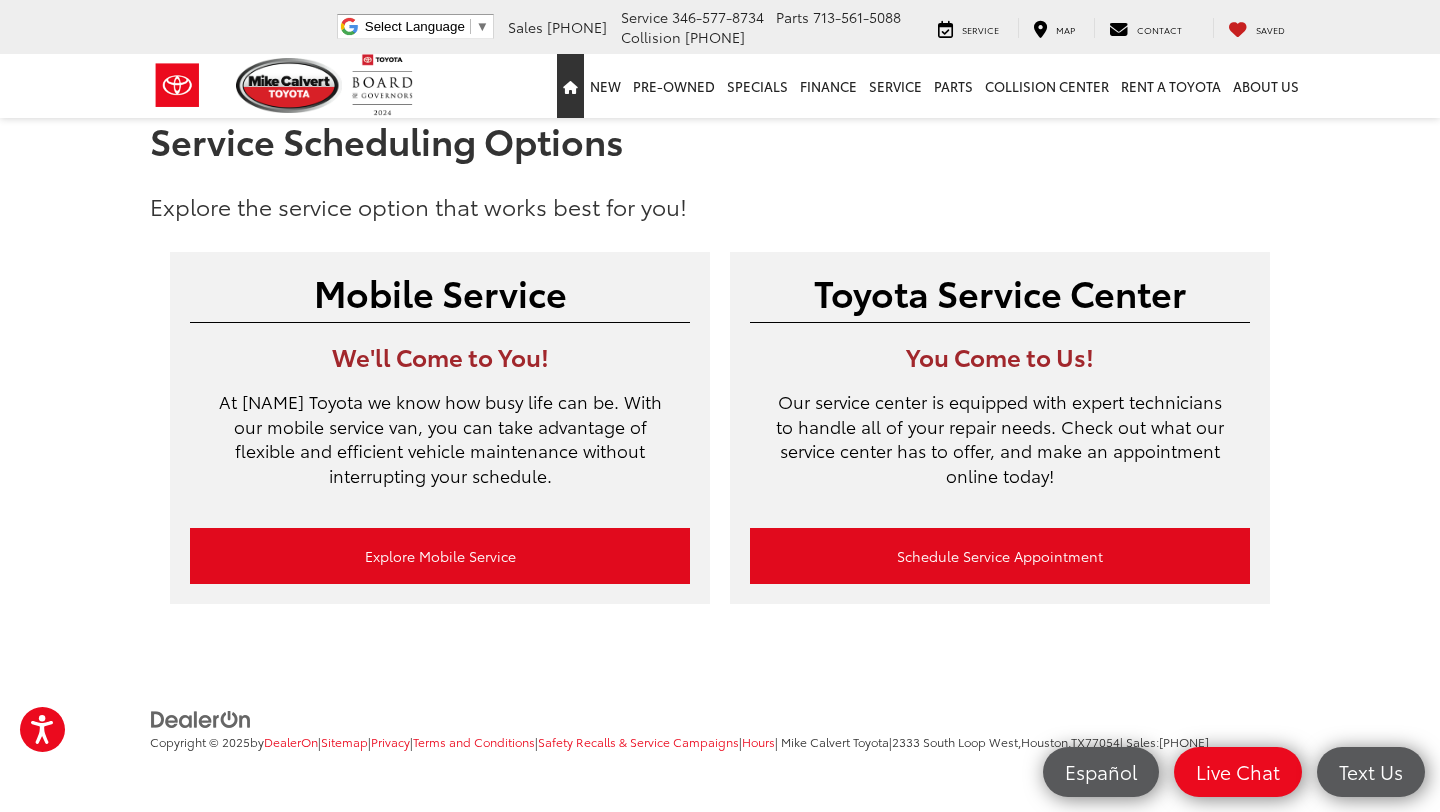 click at bounding box center (570, 87) 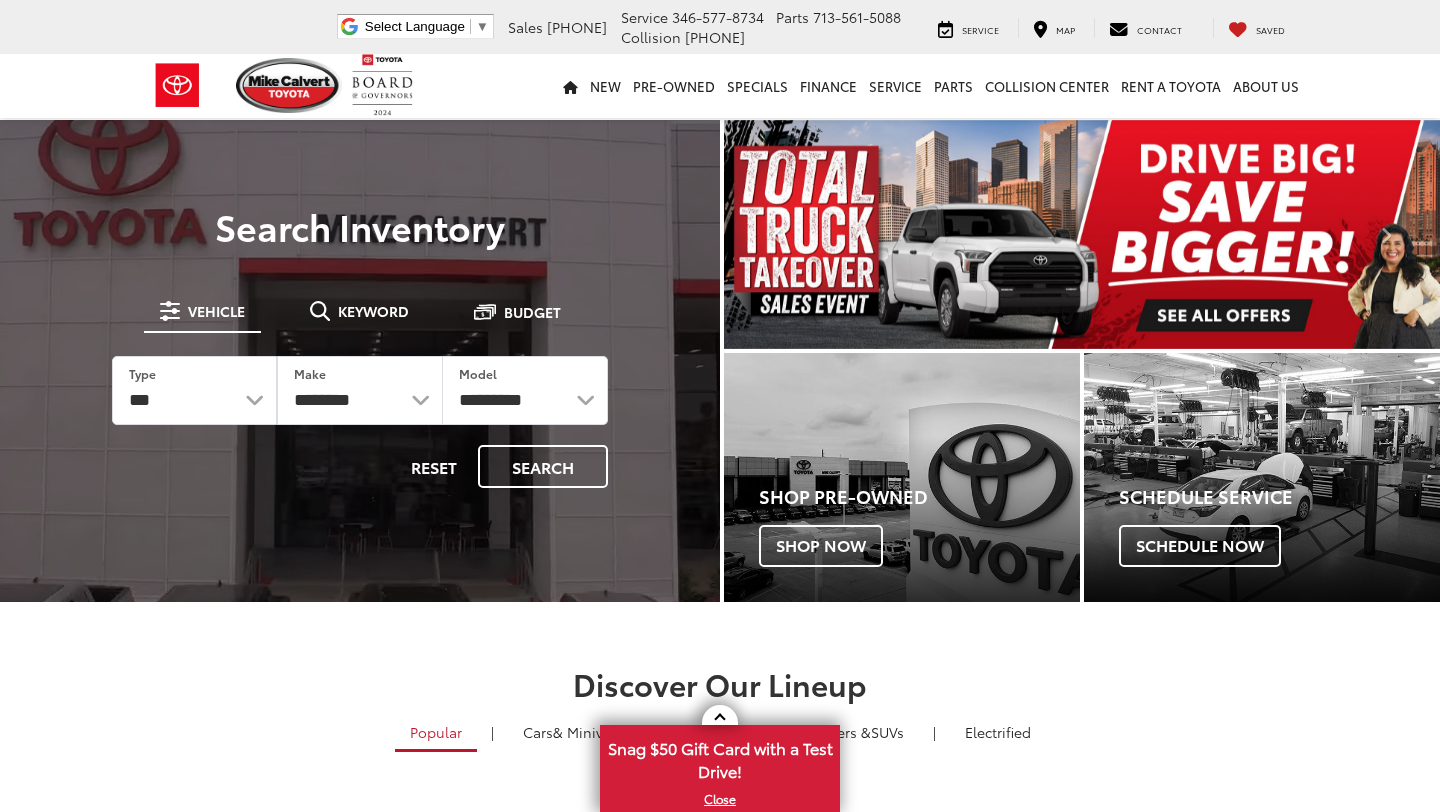 scroll, scrollTop: 57, scrollLeft: 0, axis: vertical 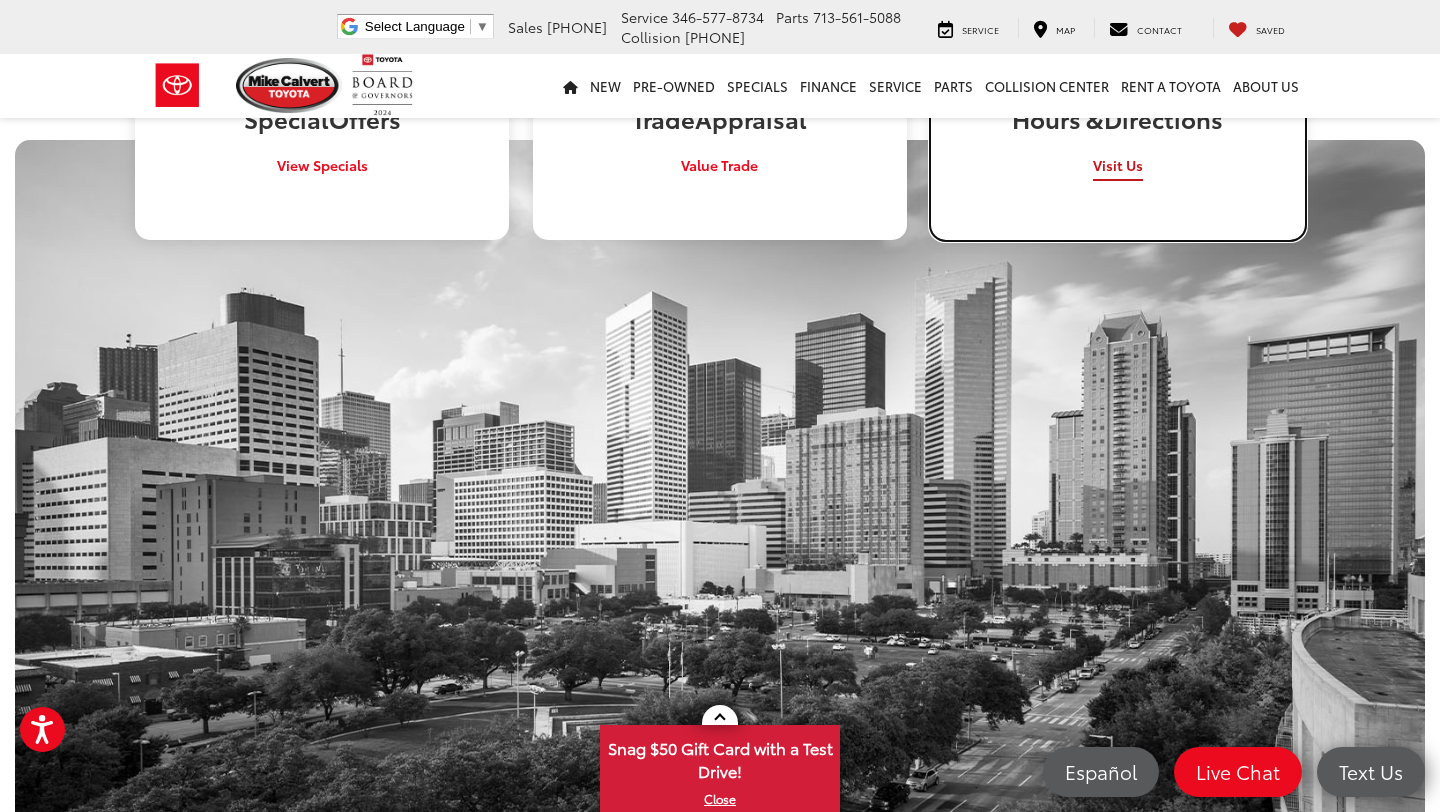 click on "Hours &
Directions
Visit Us" at bounding box center [1118, 90] 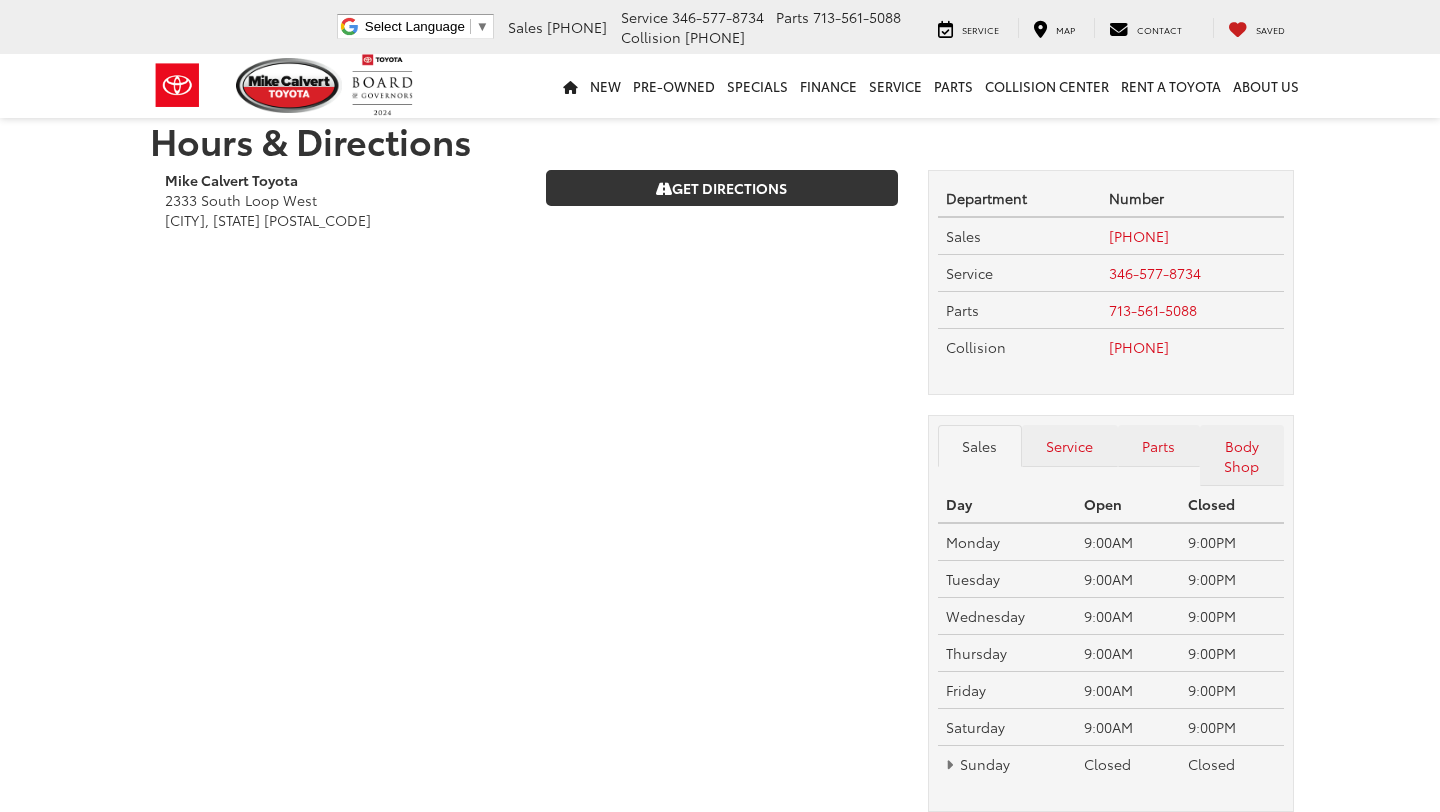 scroll, scrollTop: 0, scrollLeft: 0, axis: both 